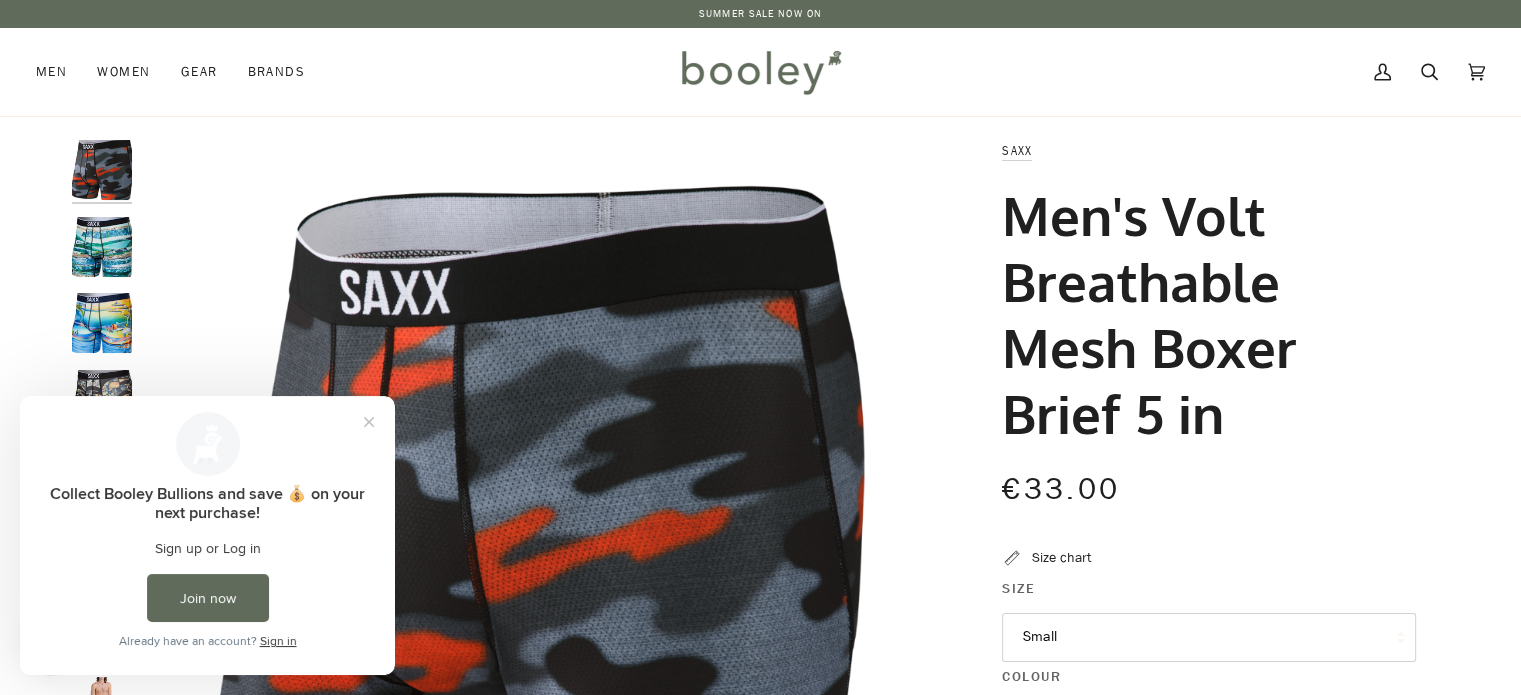 scroll, scrollTop: 0, scrollLeft: 0, axis: both 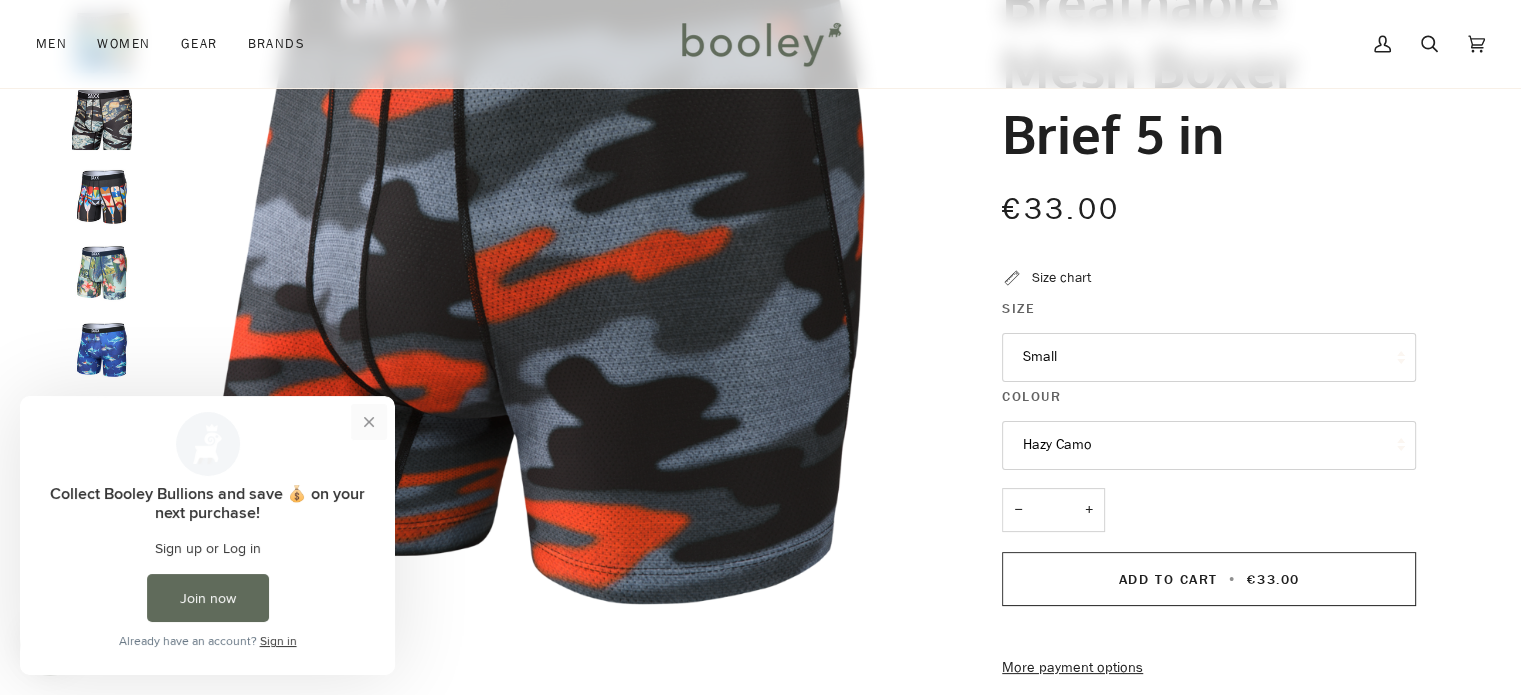 click at bounding box center [369, 422] 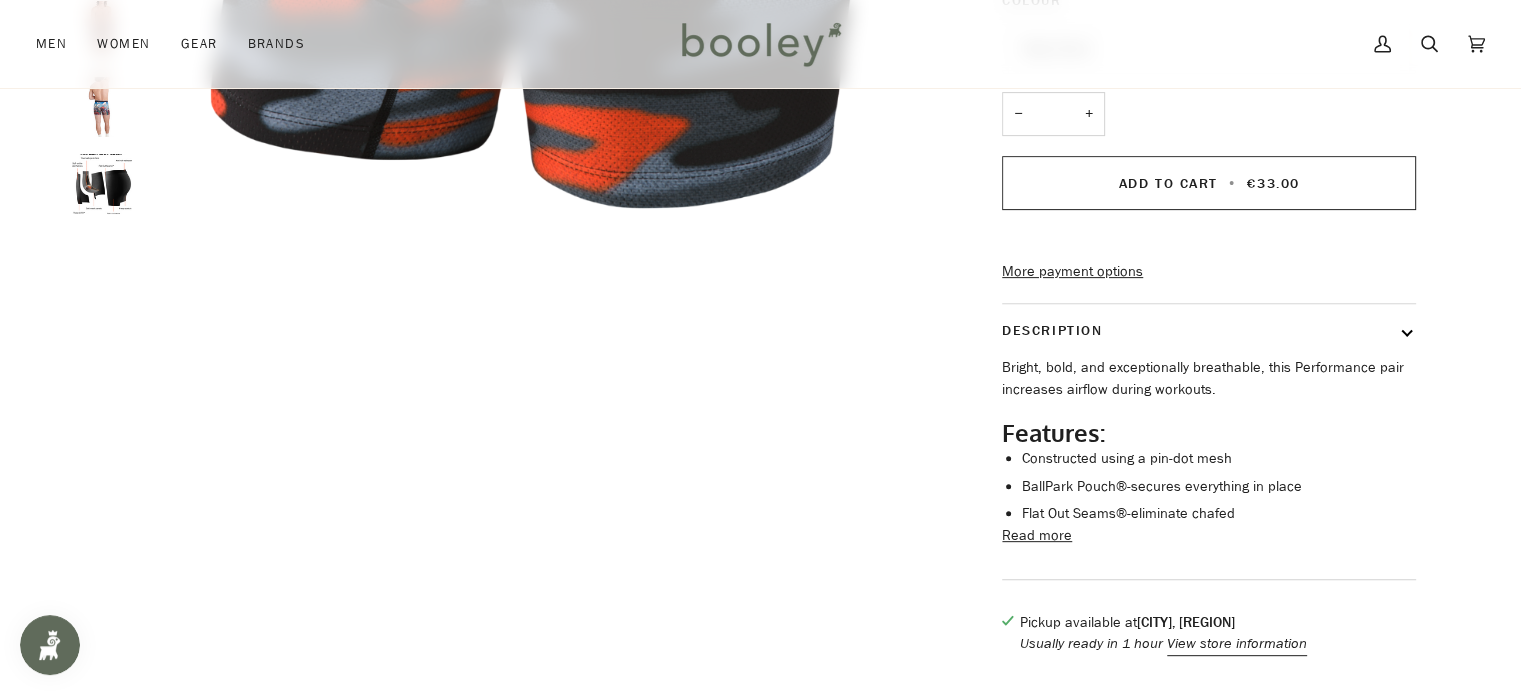 scroll, scrollTop: 693, scrollLeft: 0, axis: vertical 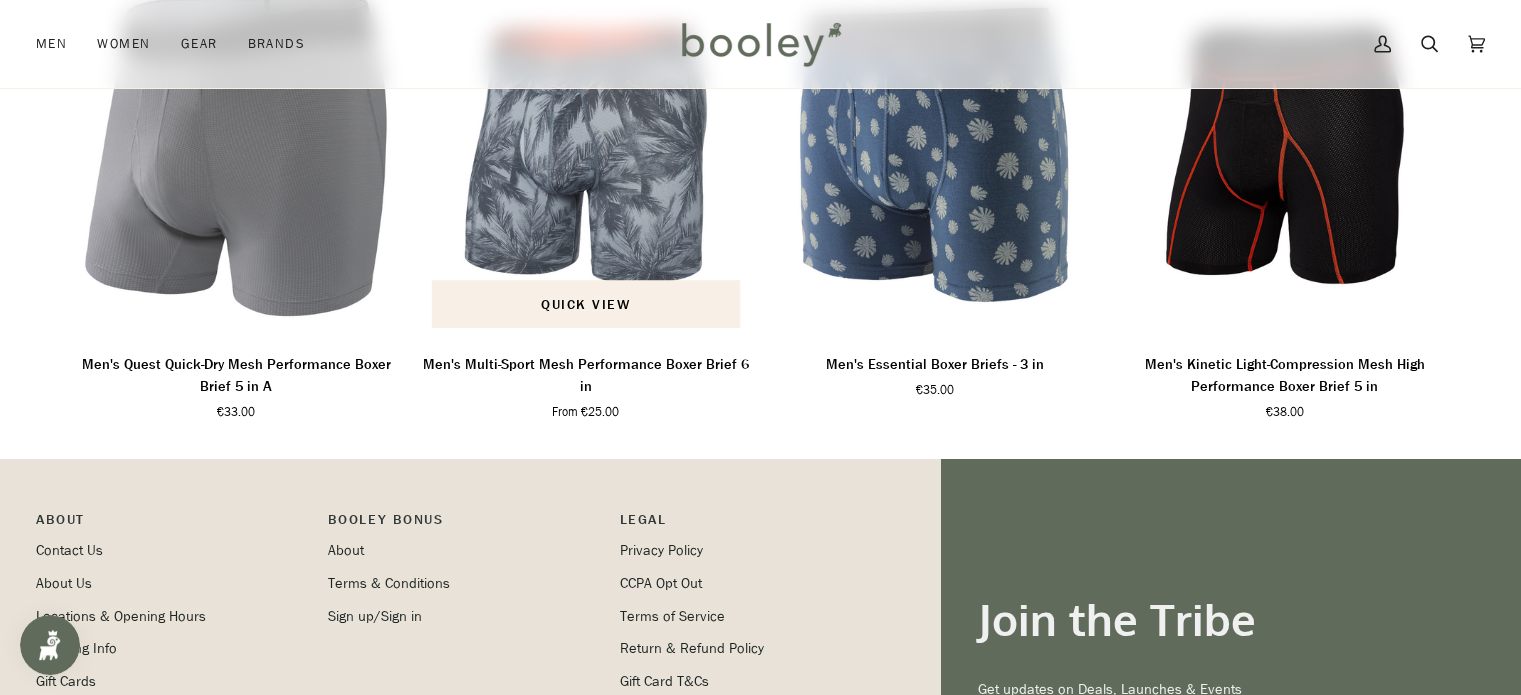 click at bounding box center (586, 155) 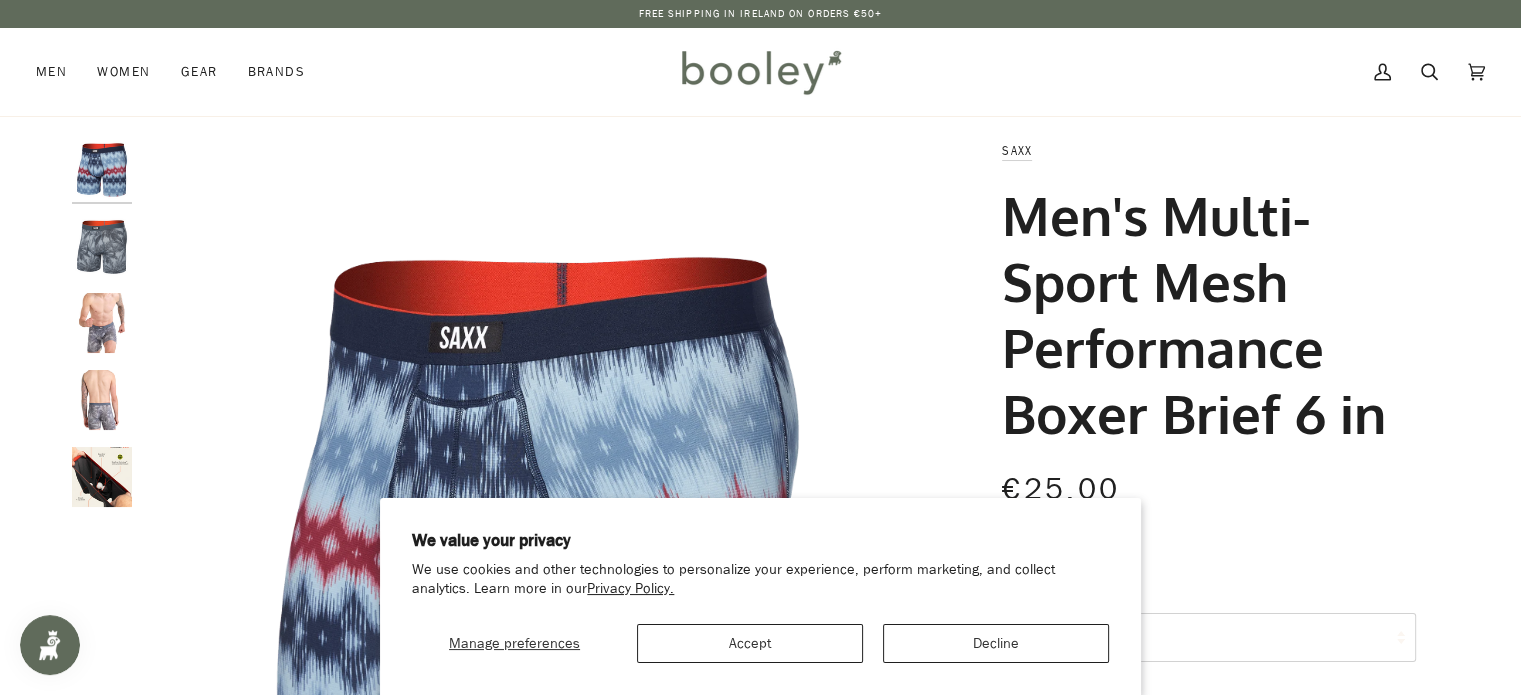 scroll, scrollTop: 0, scrollLeft: 0, axis: both 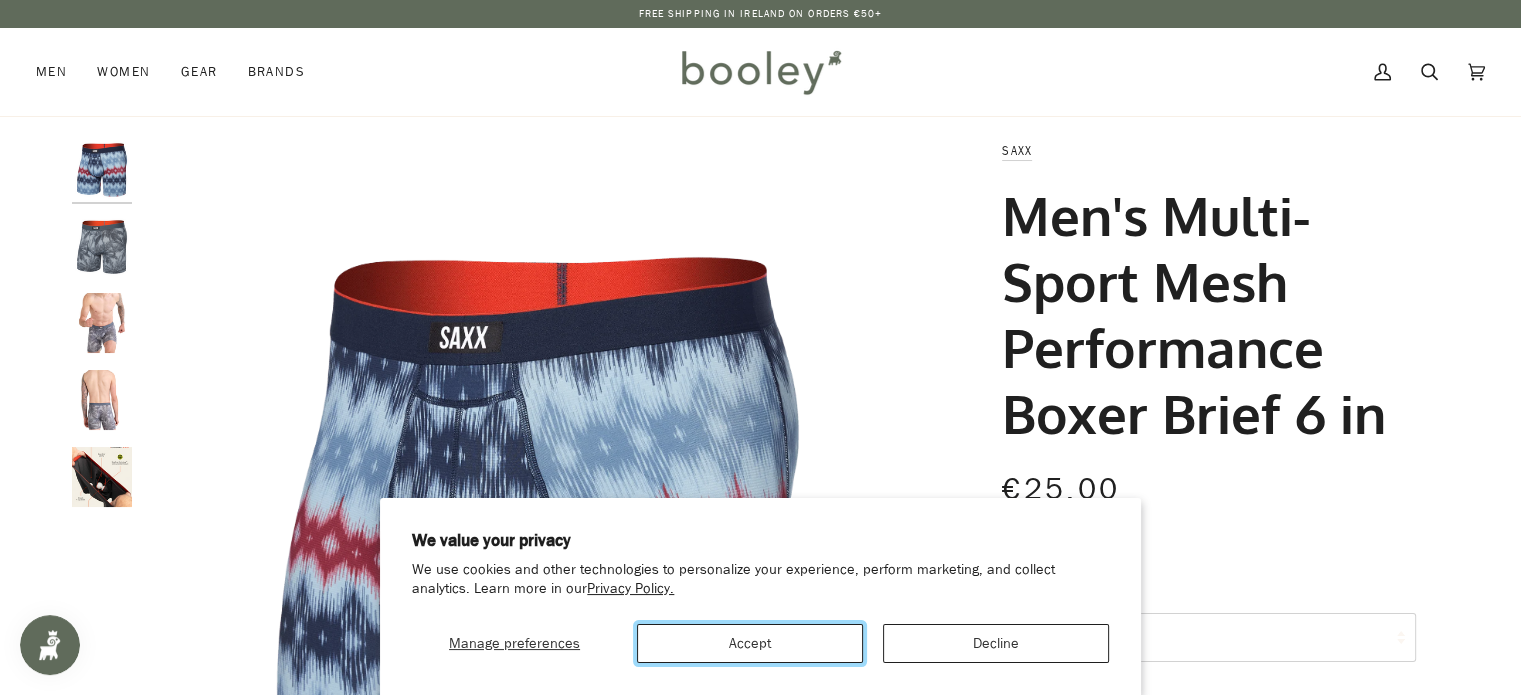 click on "Accept" at bounding box center [750, 643] 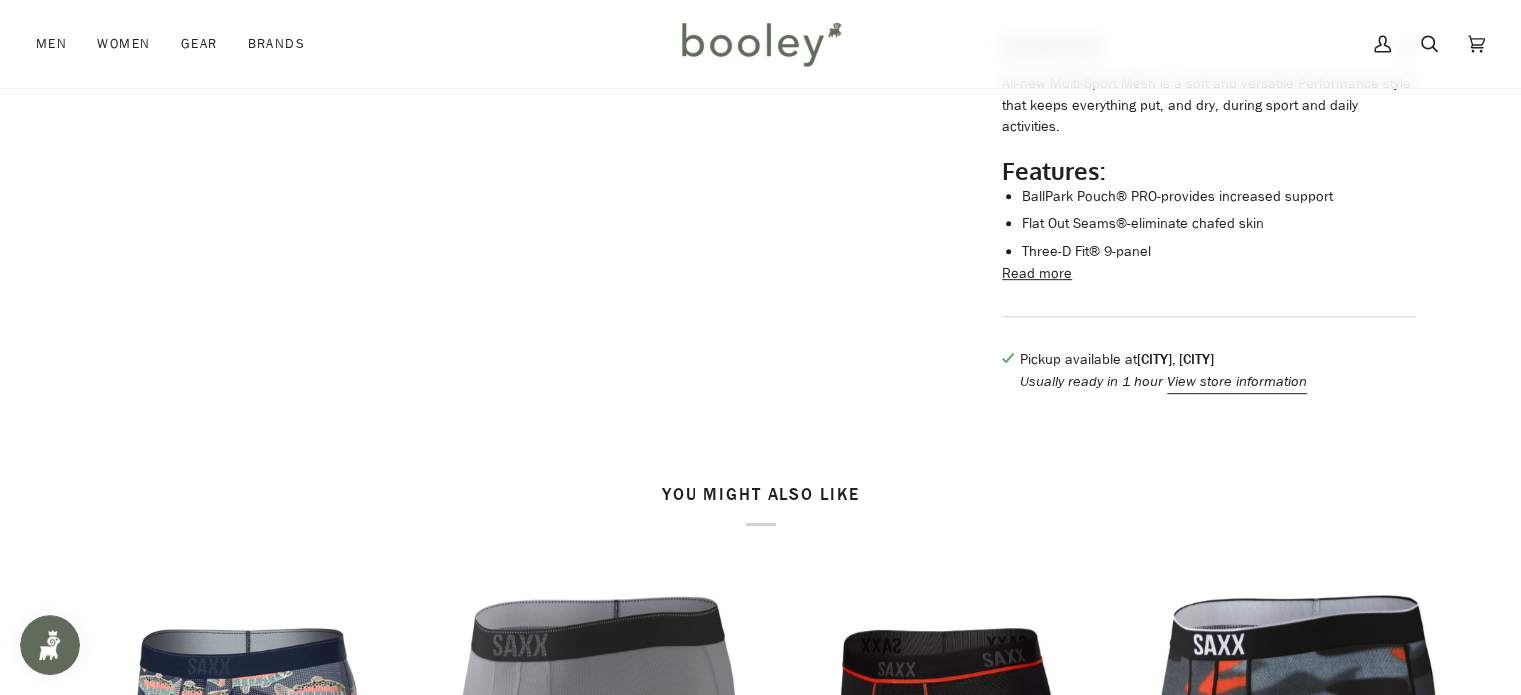 scroll, scrollTop: 1048, scrollLeft: 0, axis: vertical 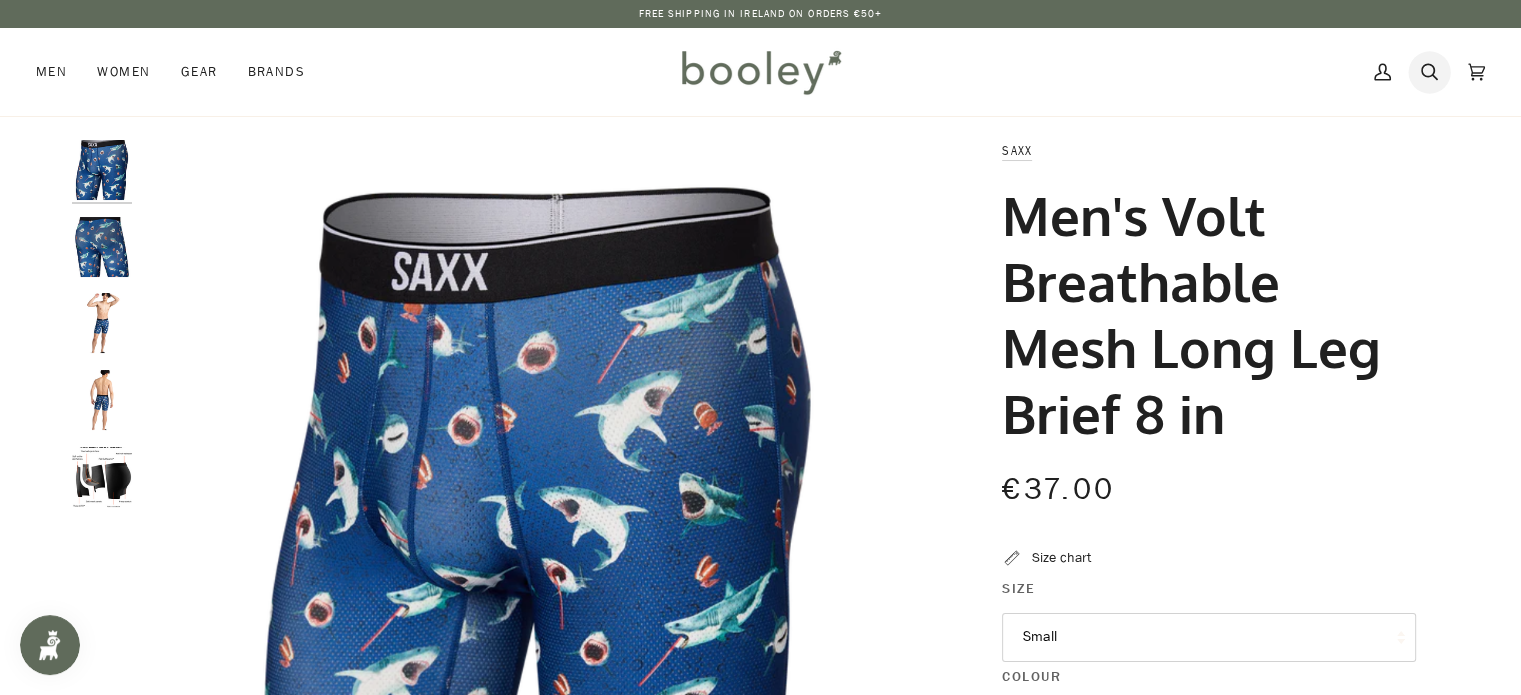 click 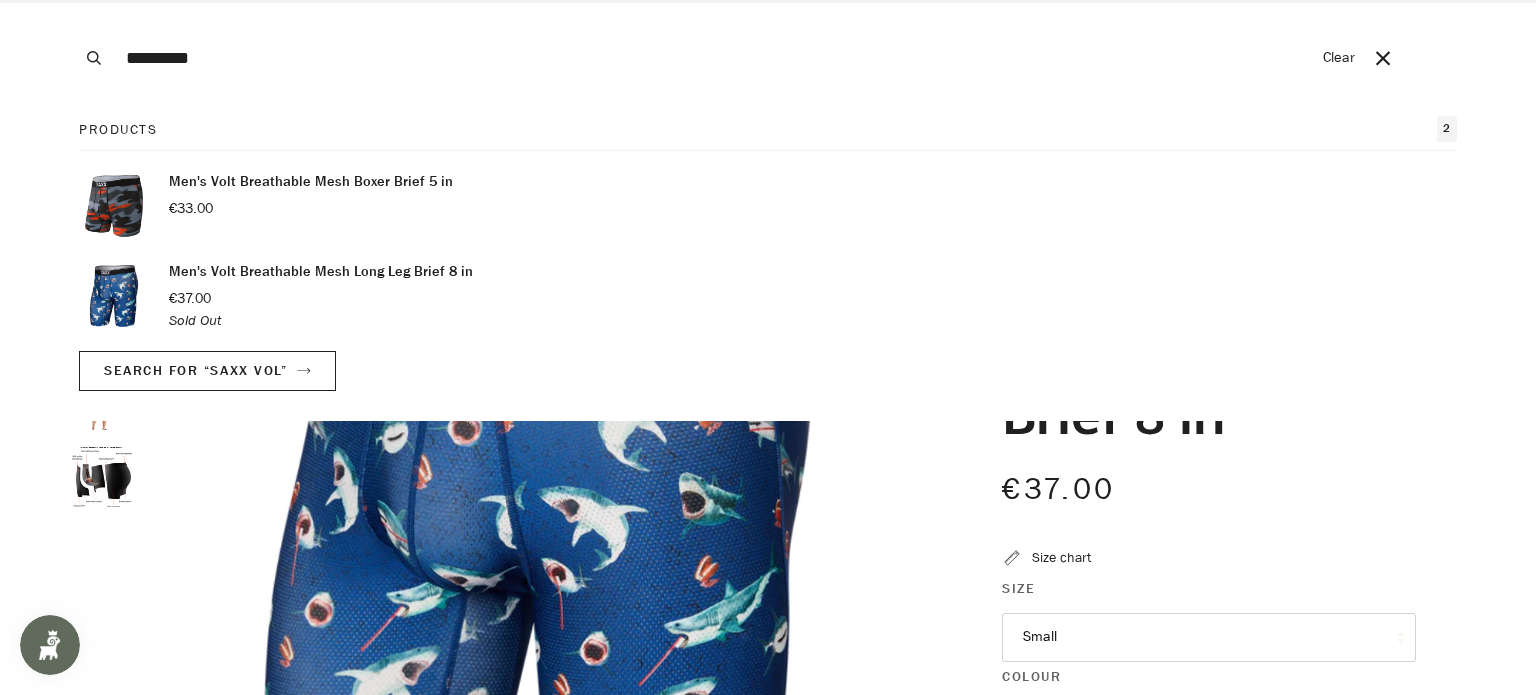 type on "*********" 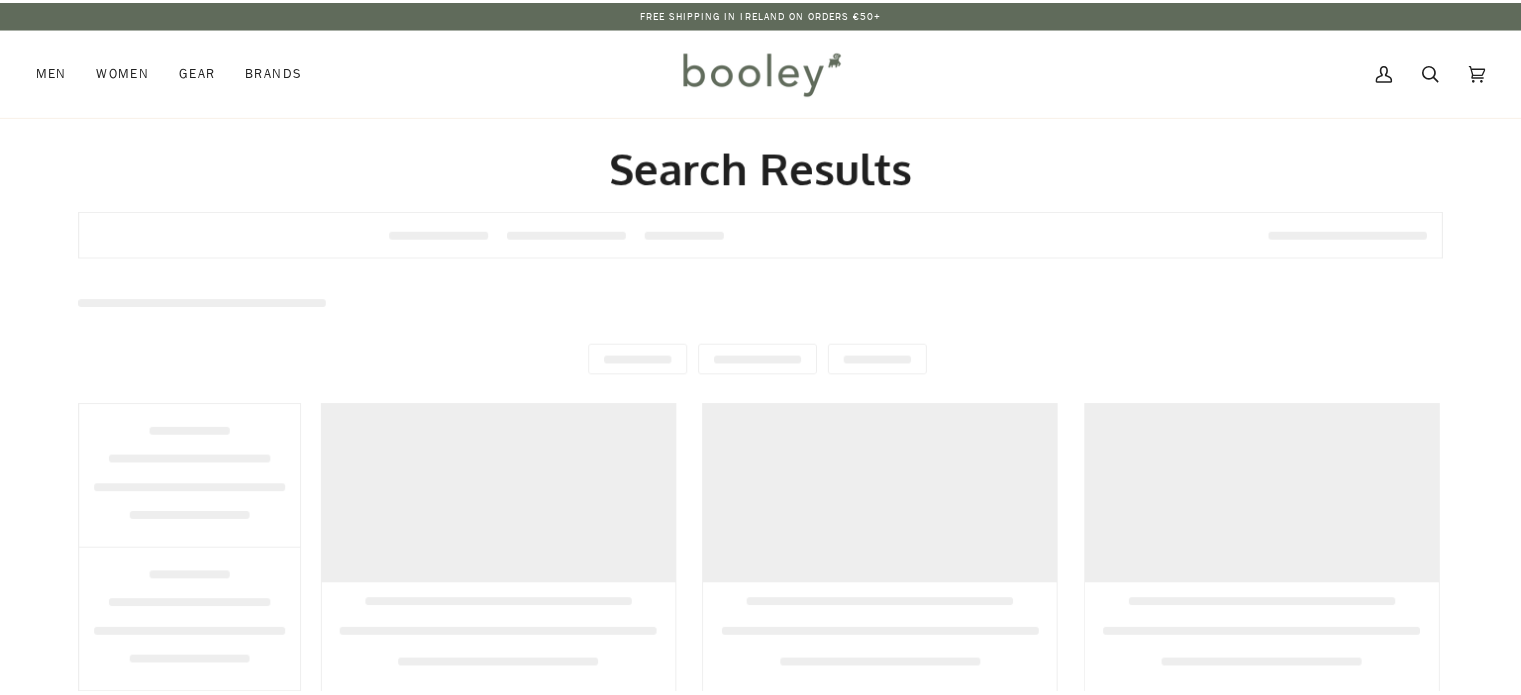 scroll, scrollTop: 0, scrollLeft: 0, axis: both 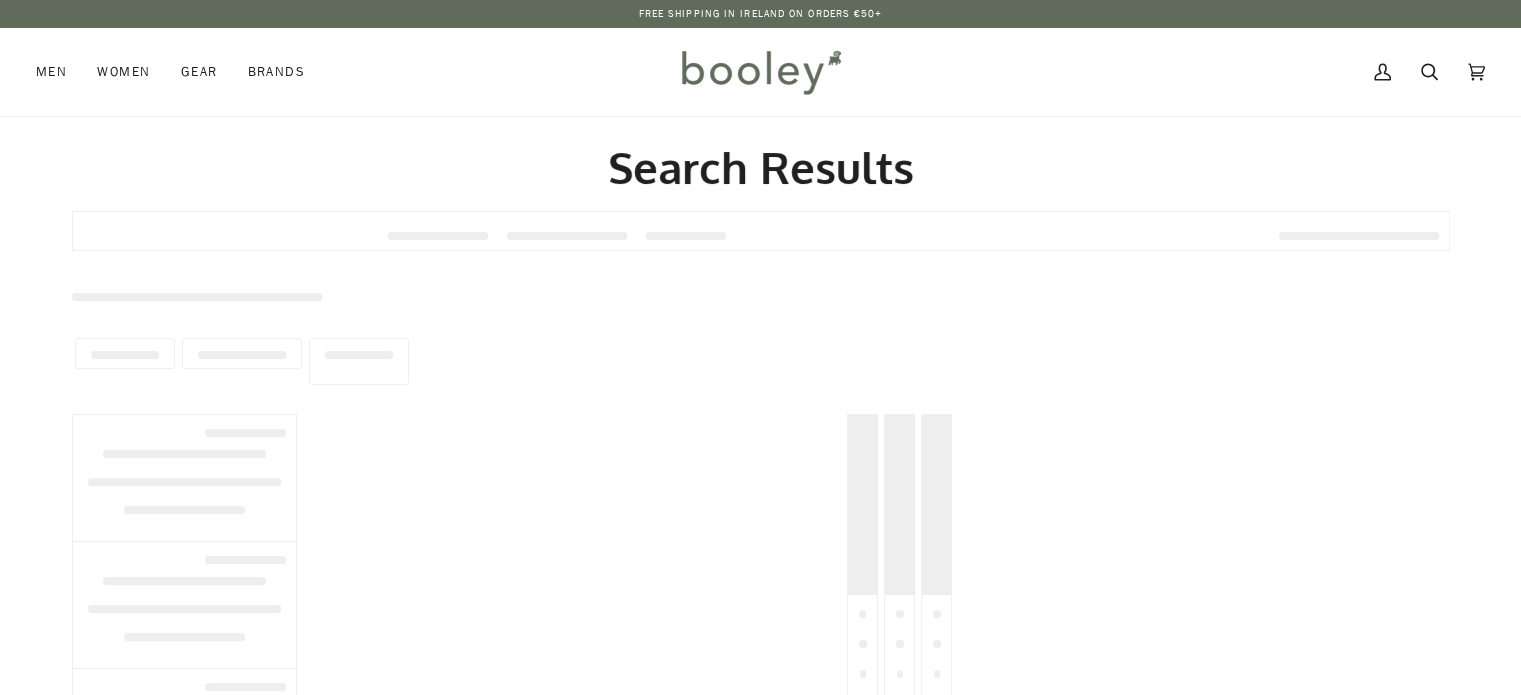type on "*********" 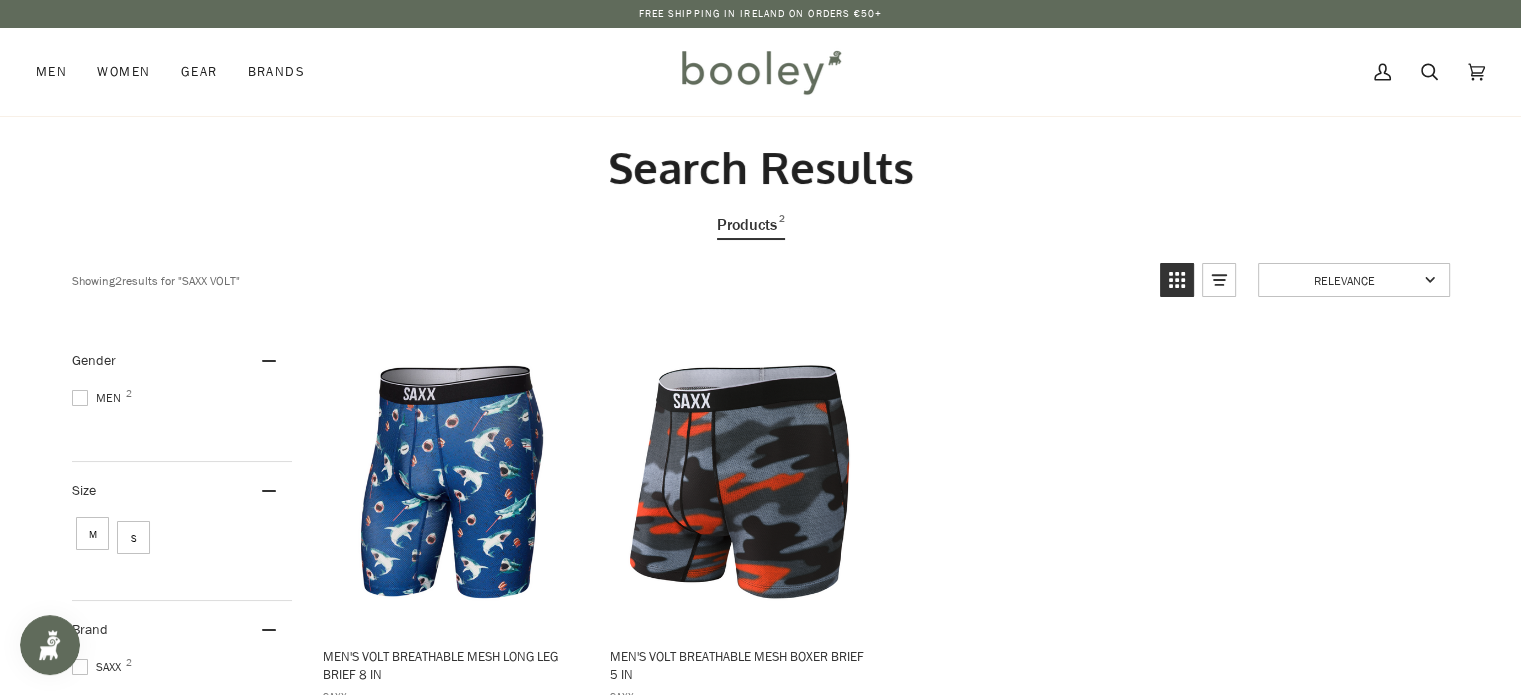 scroll, scrollTop: 0, scrollLeft: 0, axis: both 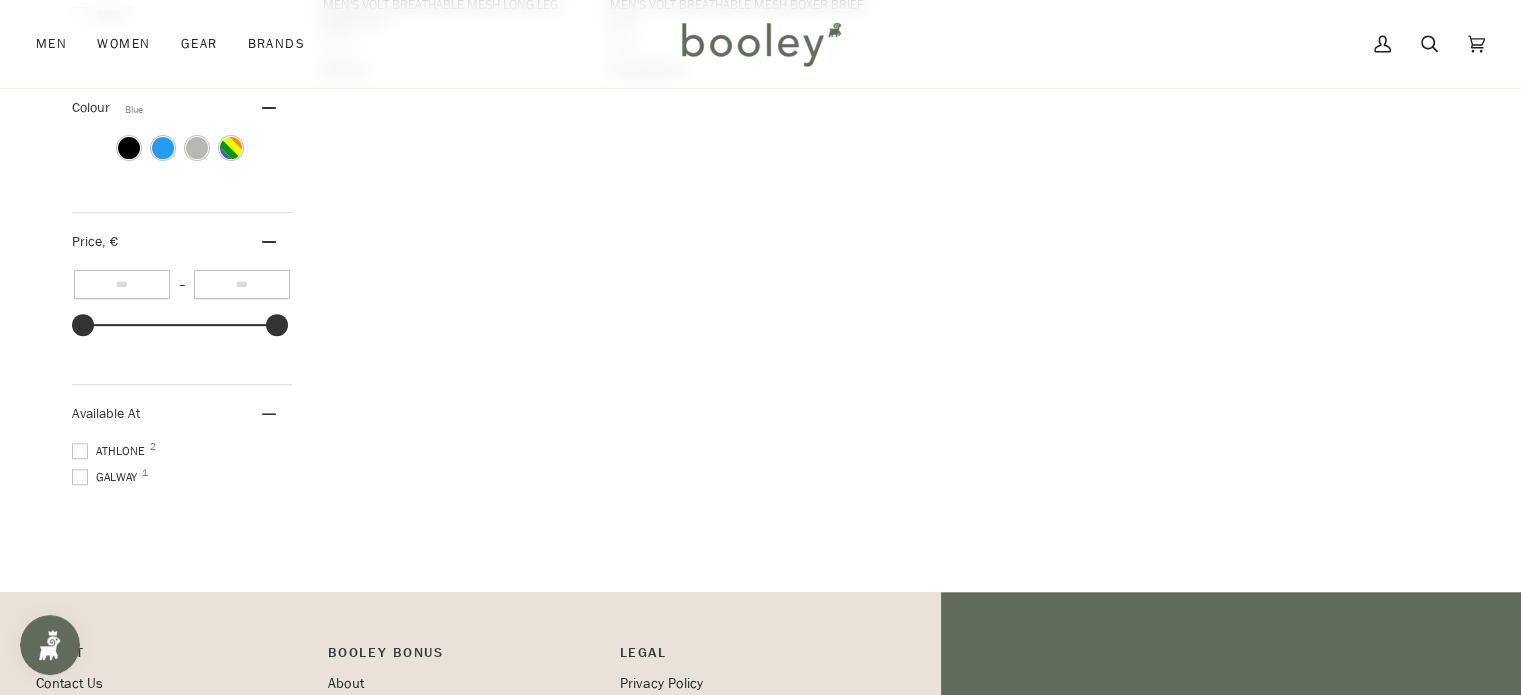 click at bounding box center (163, 148) 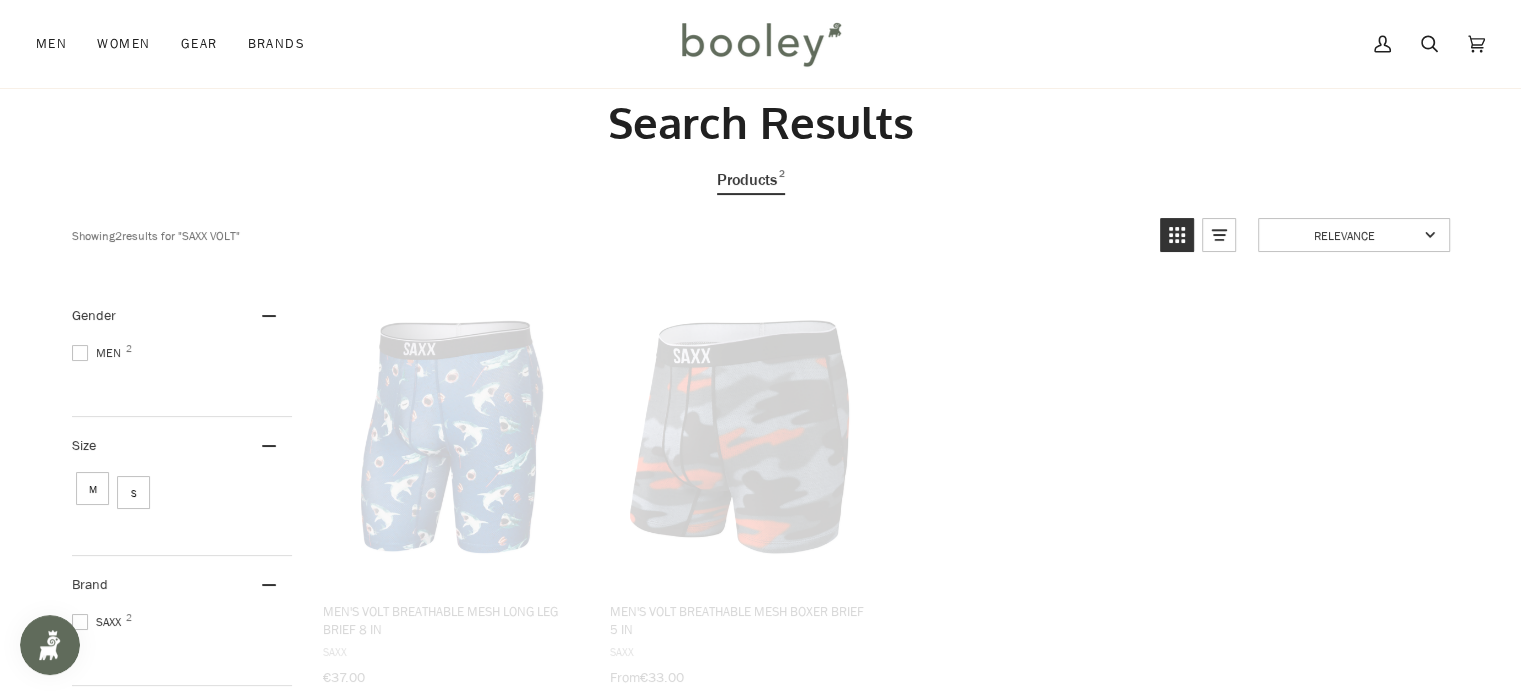 scroll, scrollTop: 542, scrollLeft: 0, axis: vertical 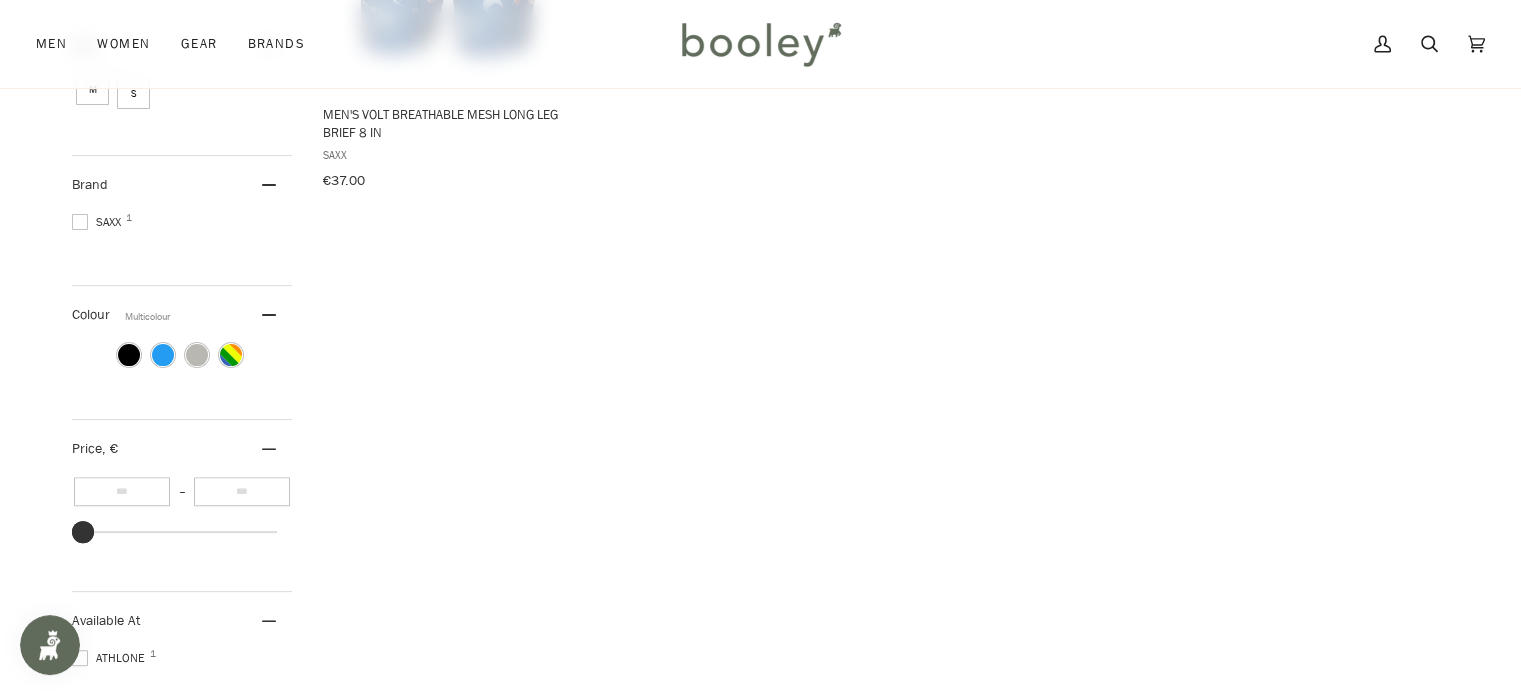 click at bounding box center (231, 355) 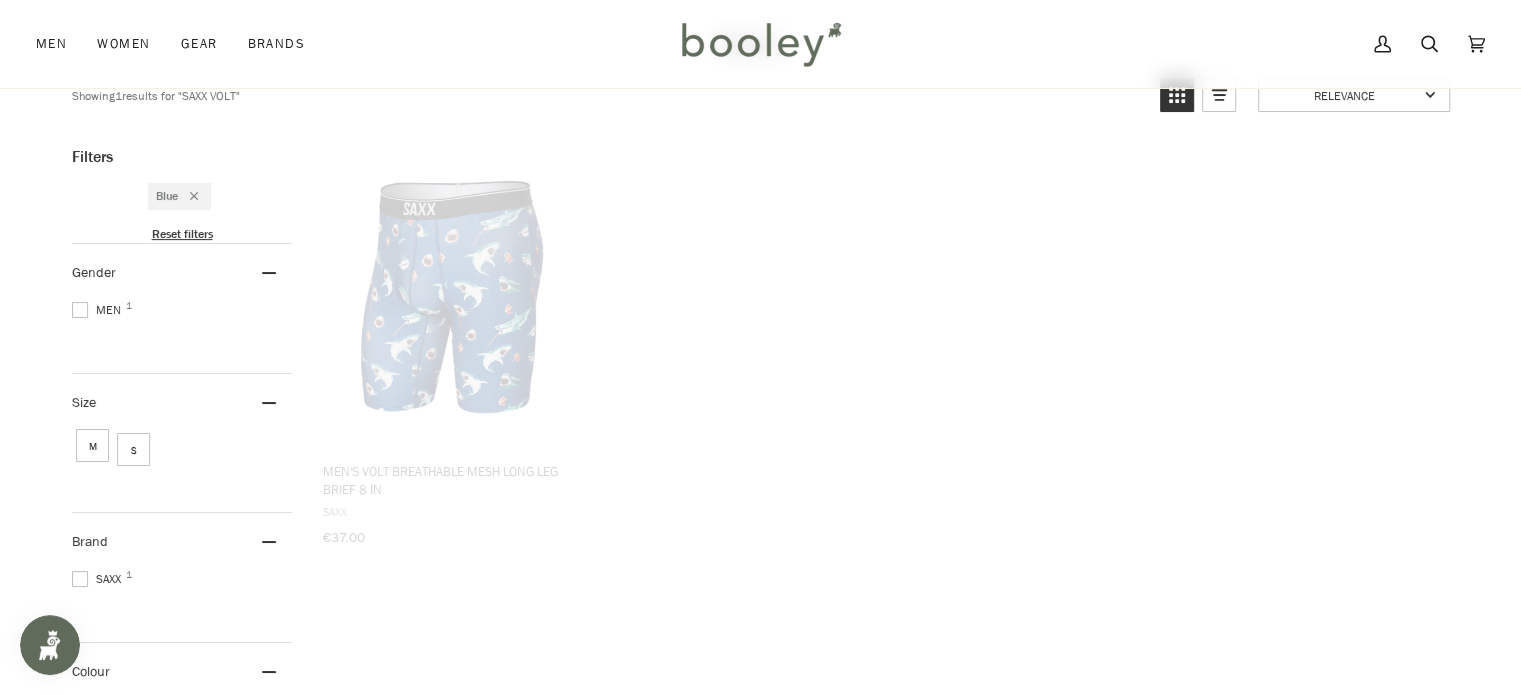 scroll, scrollTop: 92, scrollLeft: 0, axis: vertical 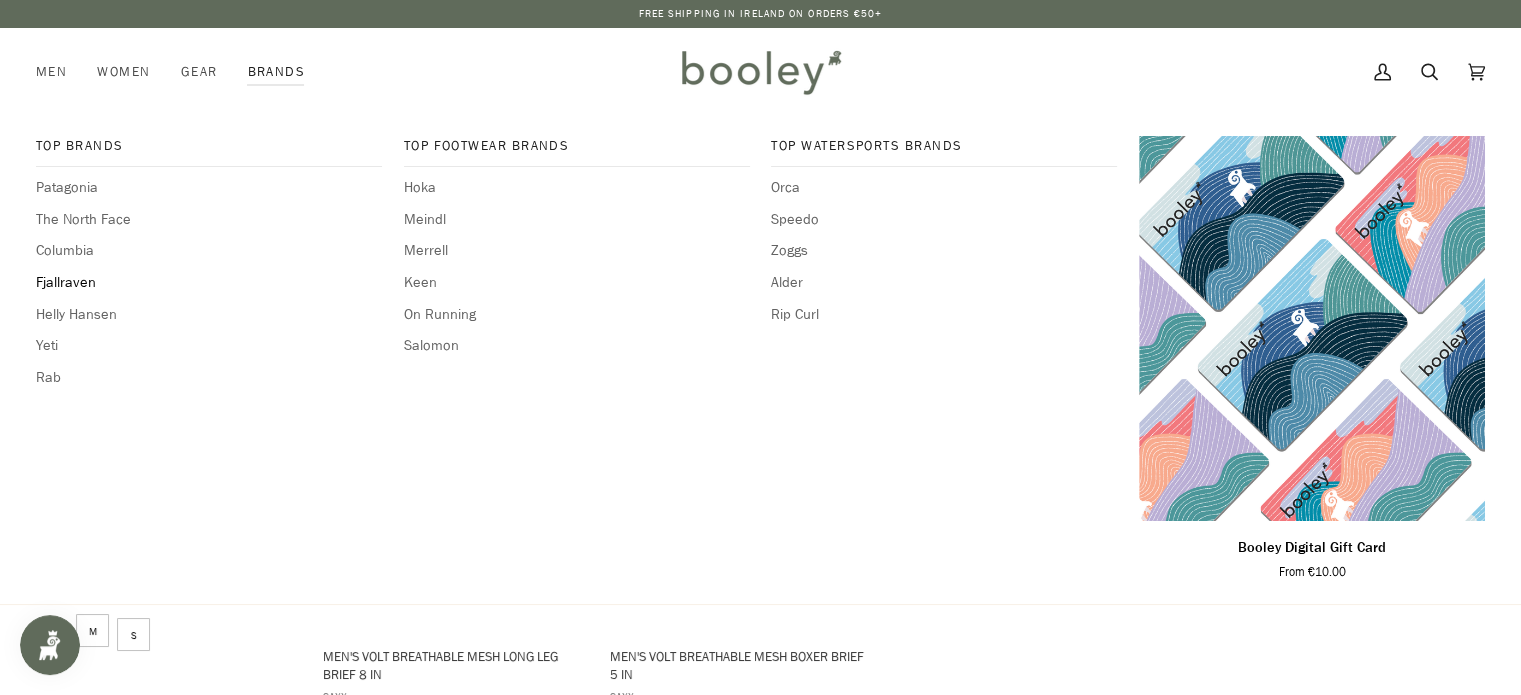 click on "Fjallraven" at bounding box center [209, 283] 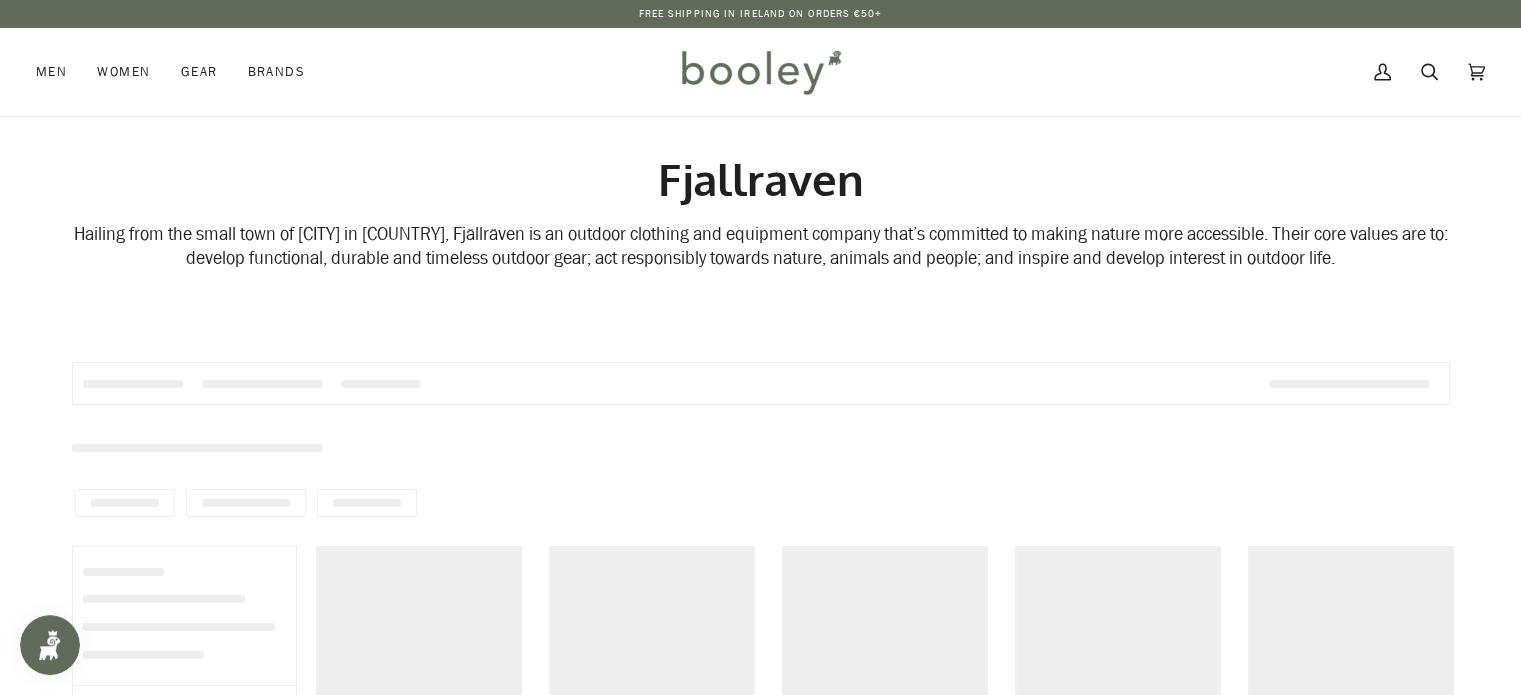 scroll, scrollTop: 0, scrollLeft: 0, axis: both 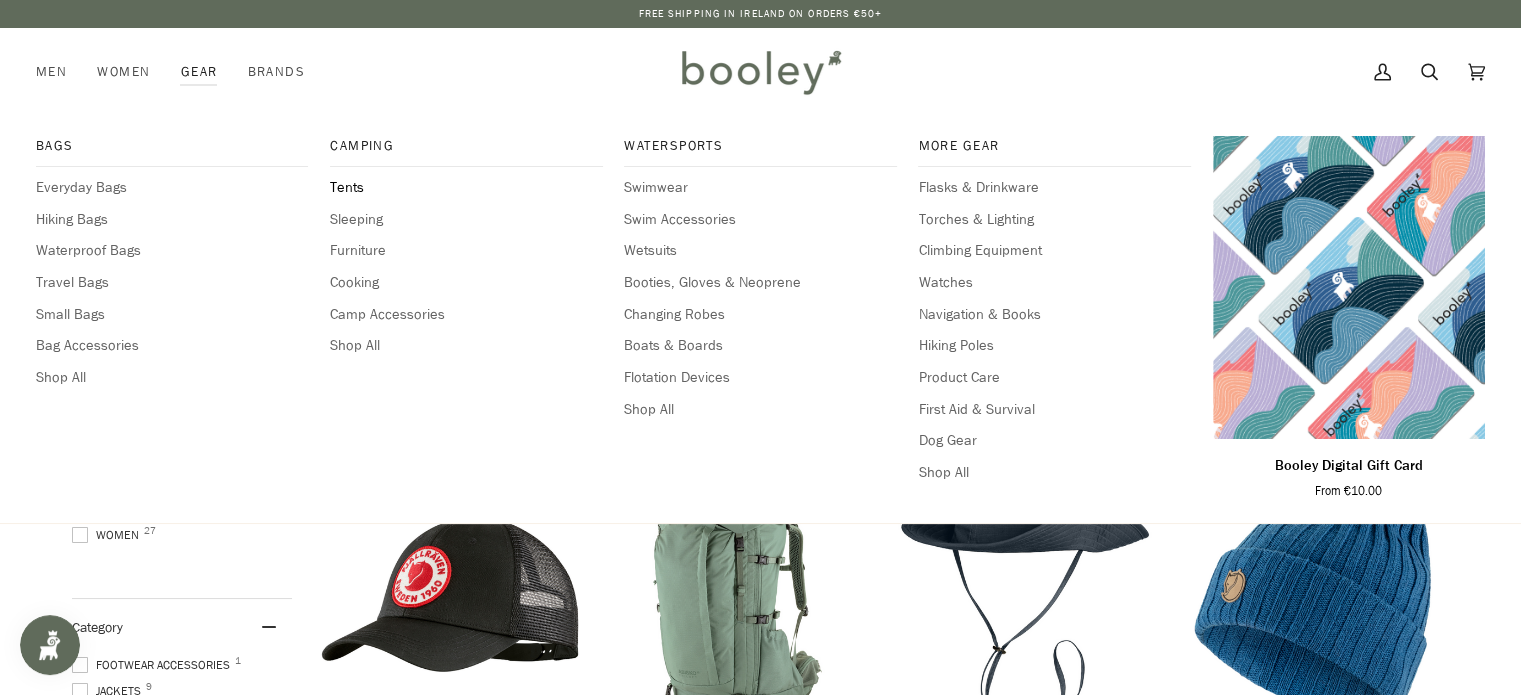 click on "Tents" at bounding box center (466, 188) 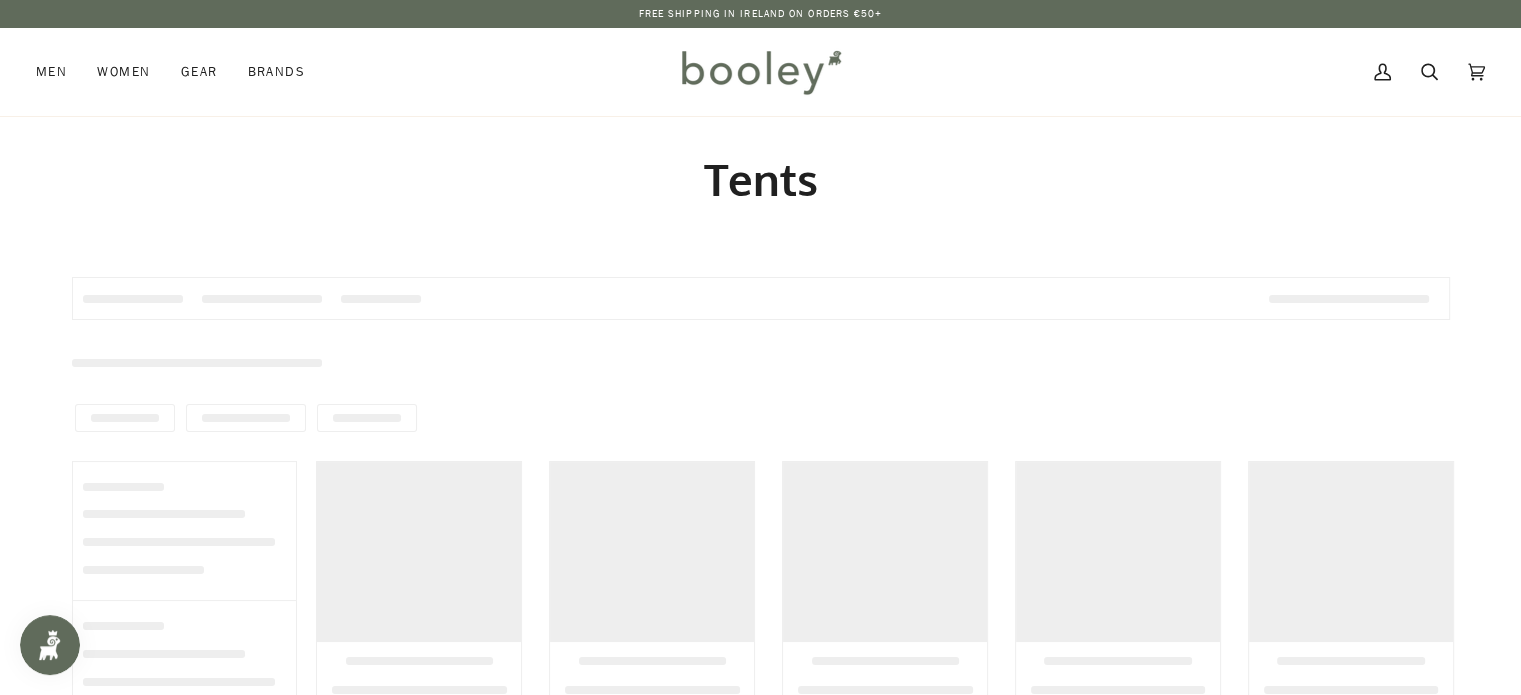 scroll, scrollTop: 0, scrollLeft: 0, axis: both 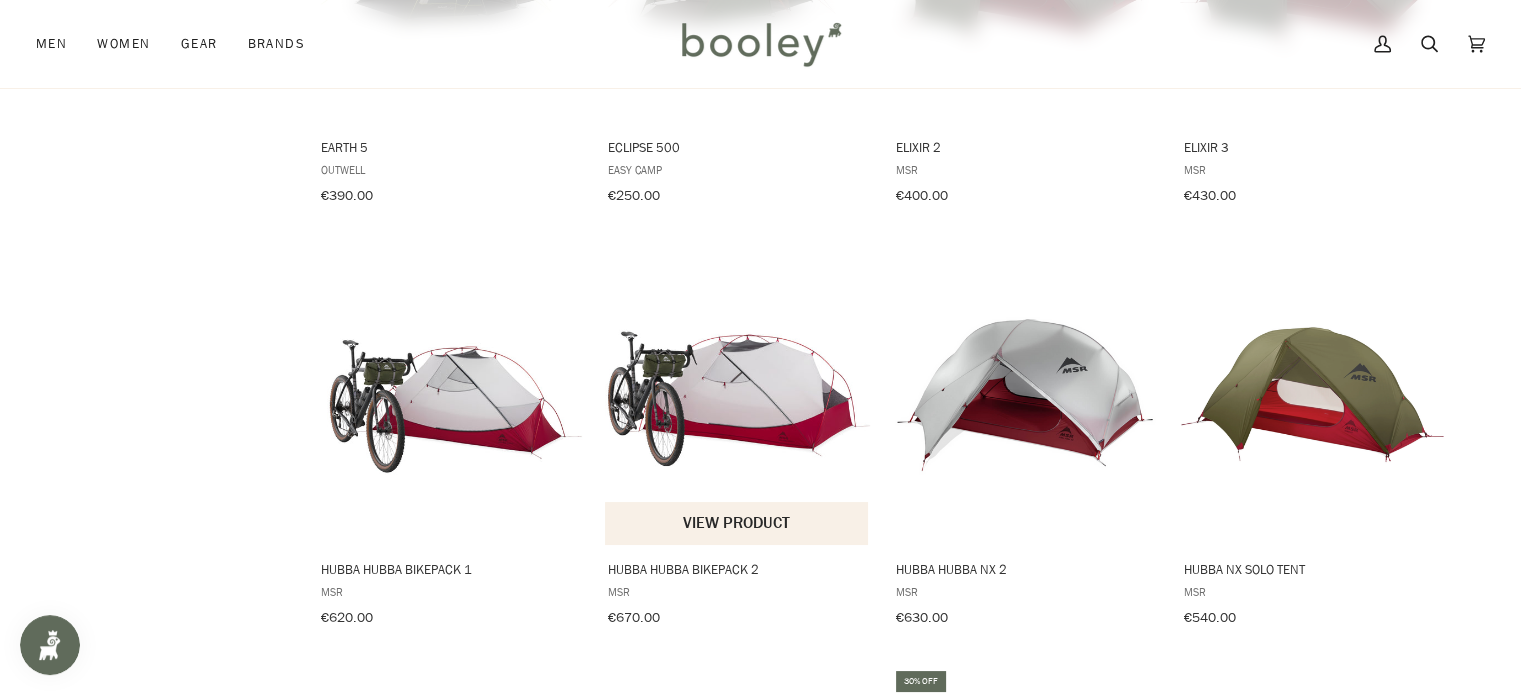 click on "View product" at bounding box center (736, 523) 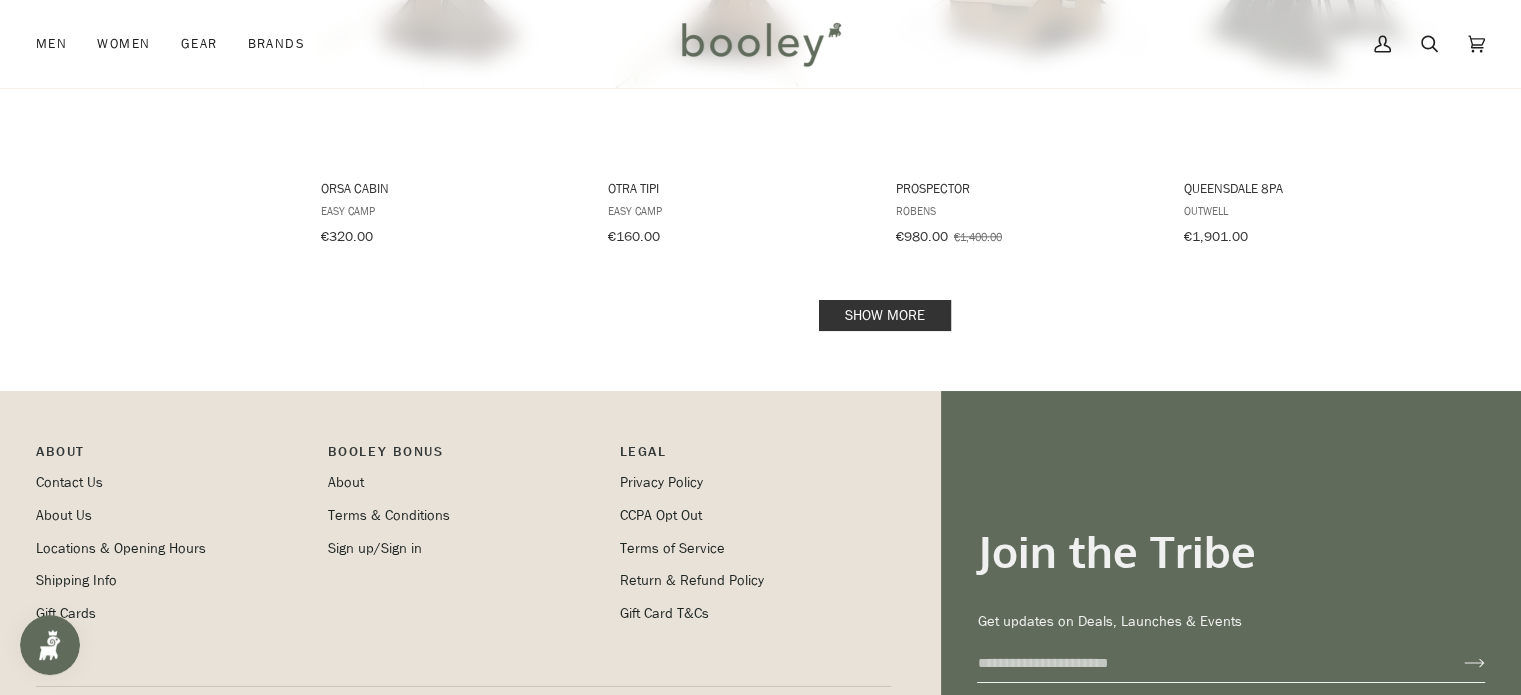 scroll, scrollTop: 2245, scrollLeft: 0, axis: vertical 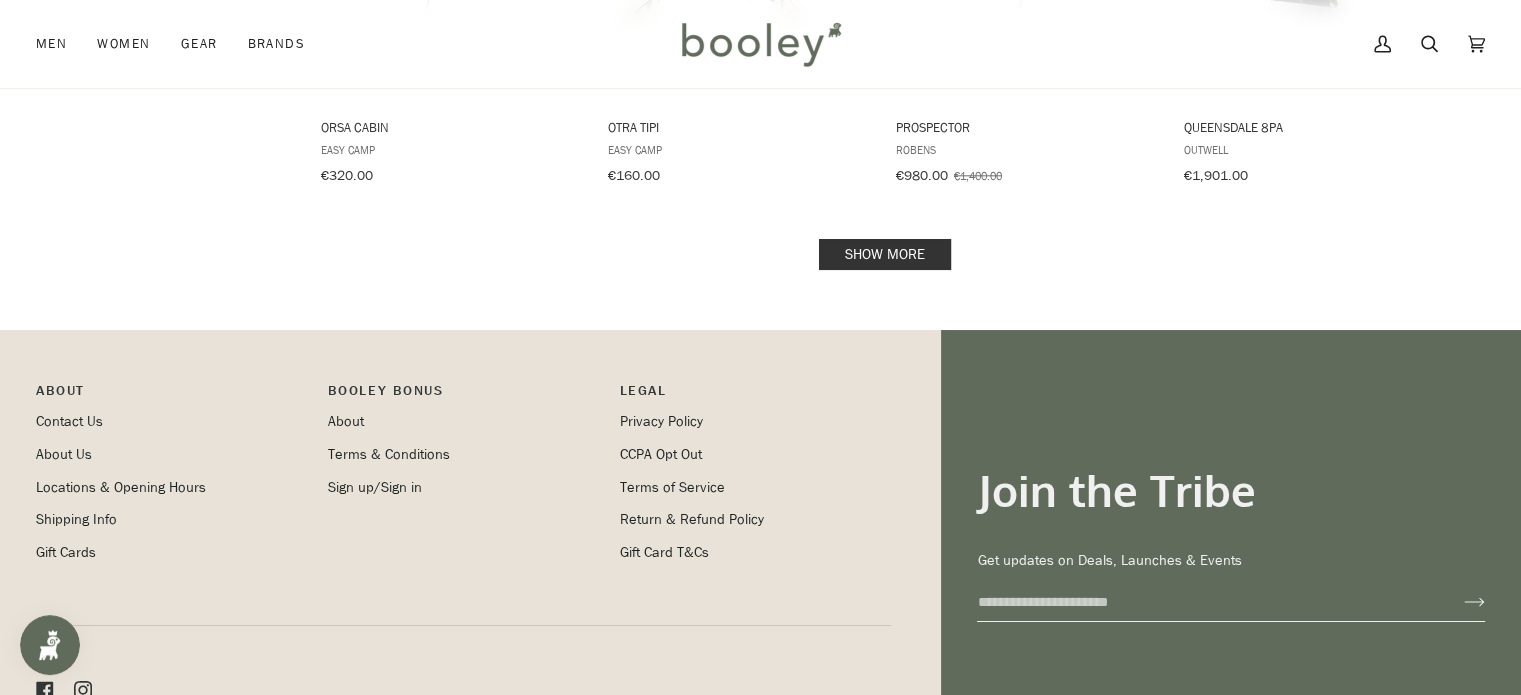 click on "Show more" at bounding box center (885, 254) 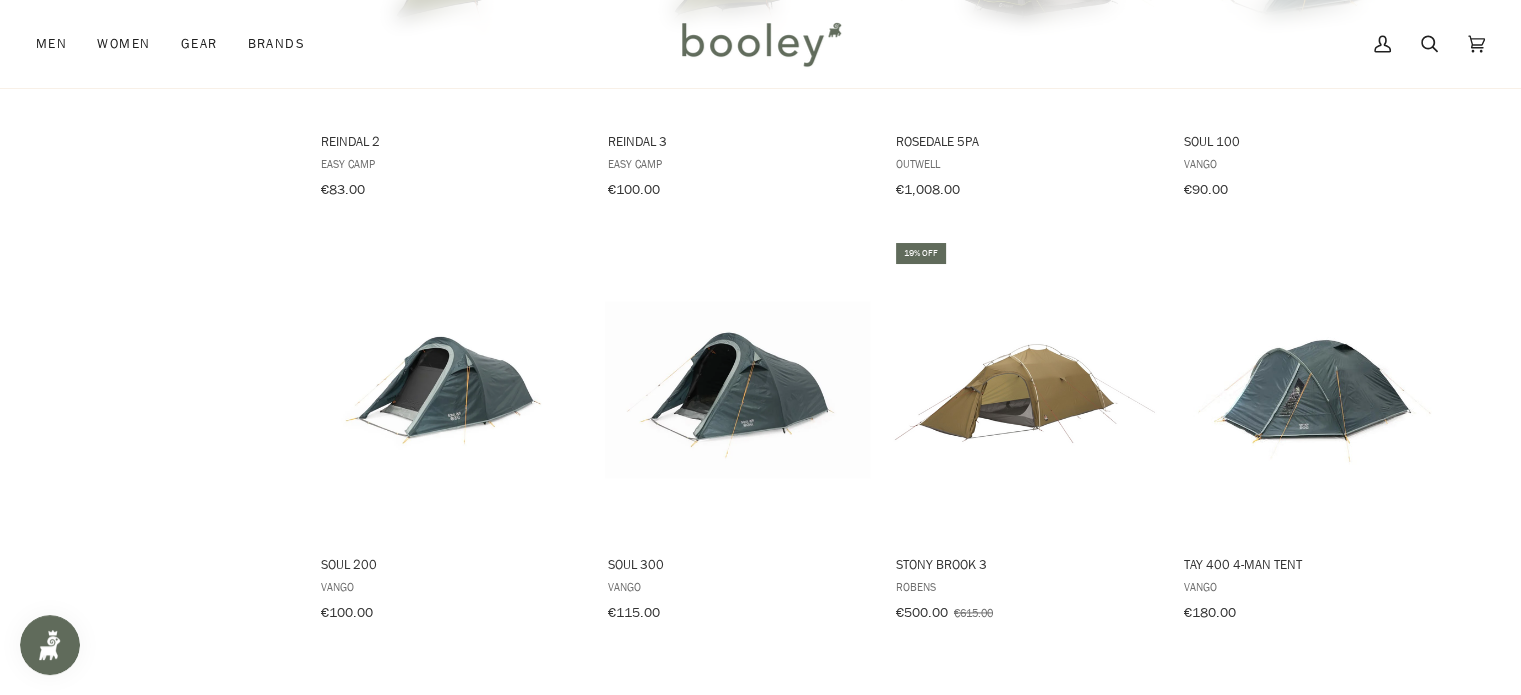 scroll, scrollTop: 2670, scrollLeft: 0, axis: vertical 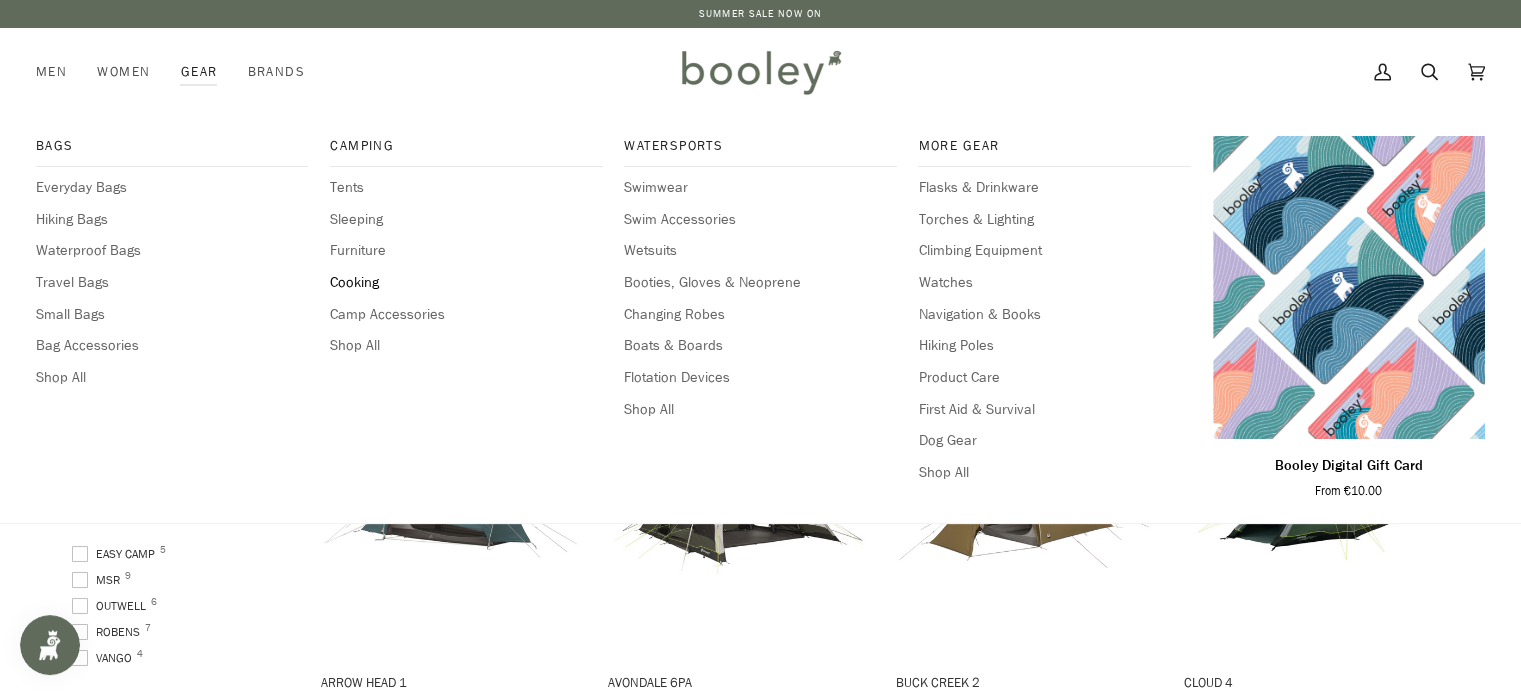 click on "Cooking" at bounding box center (466, 283) 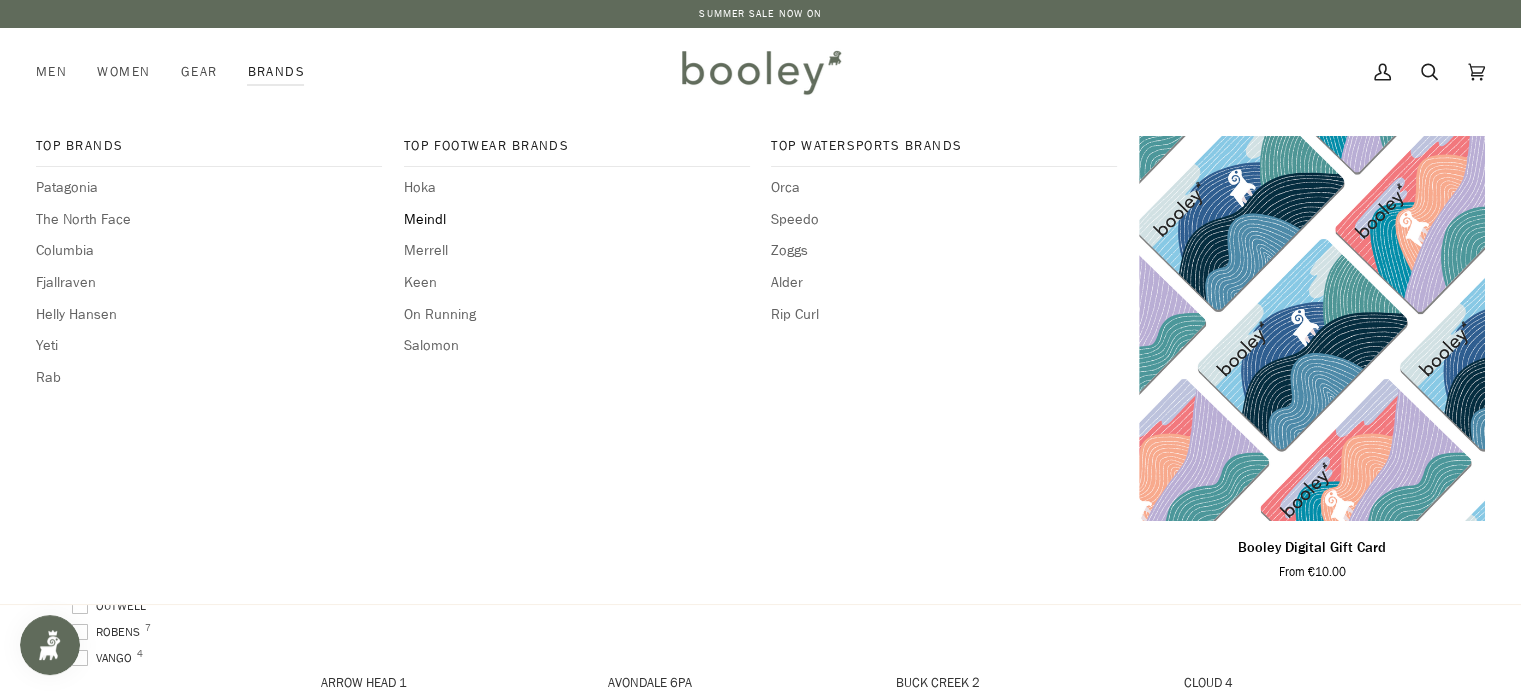 click on "Meindl" at bounding box center (577, 220) 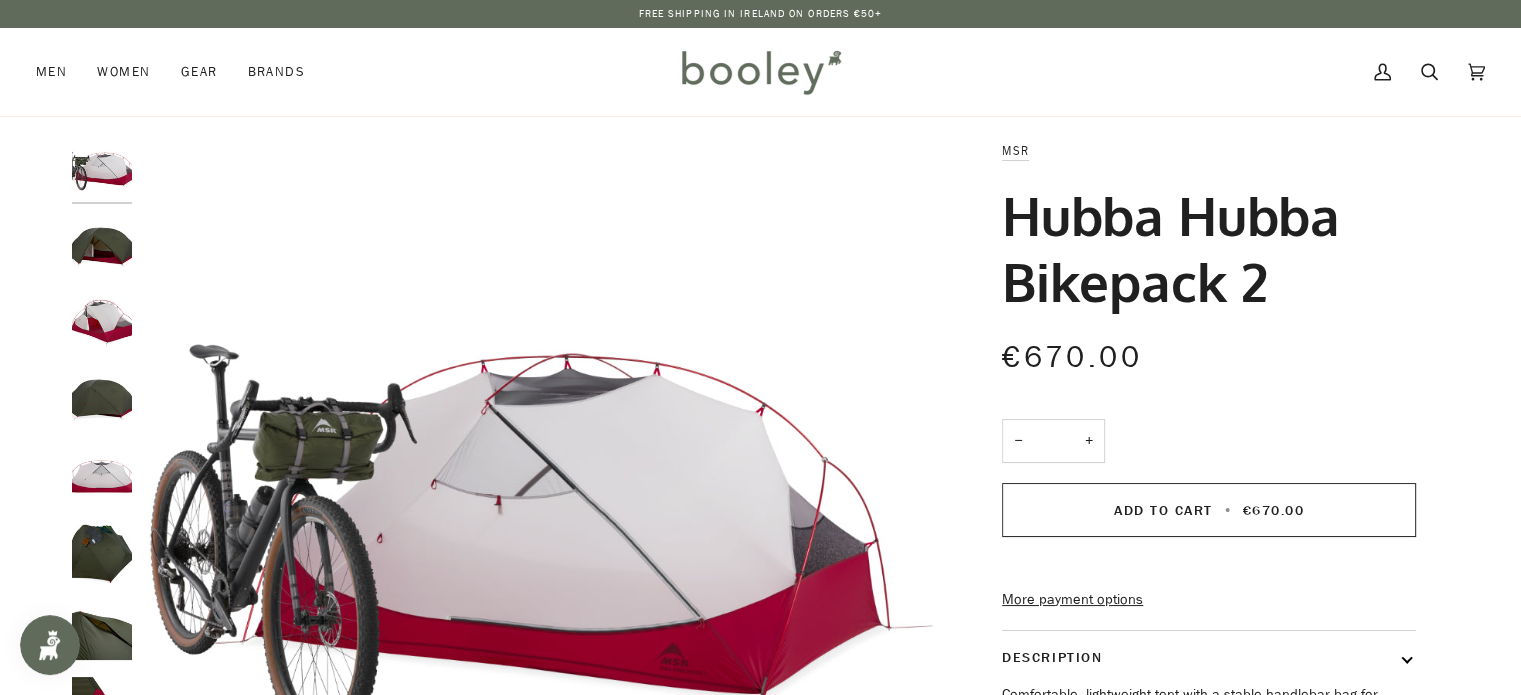 scroll, scrollTop: 0, scrollLeft: 0, axis: both 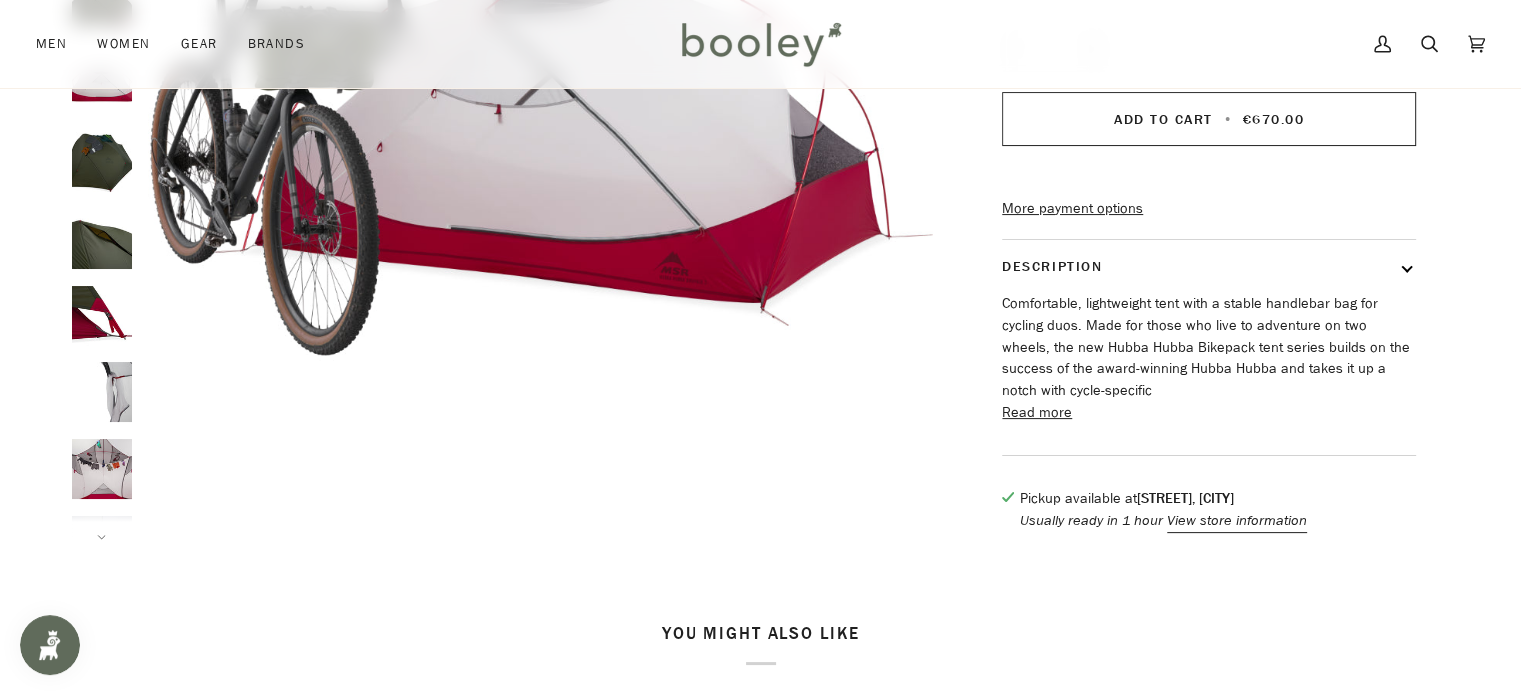 click on "Read more" at bounding box center (1037, 413) 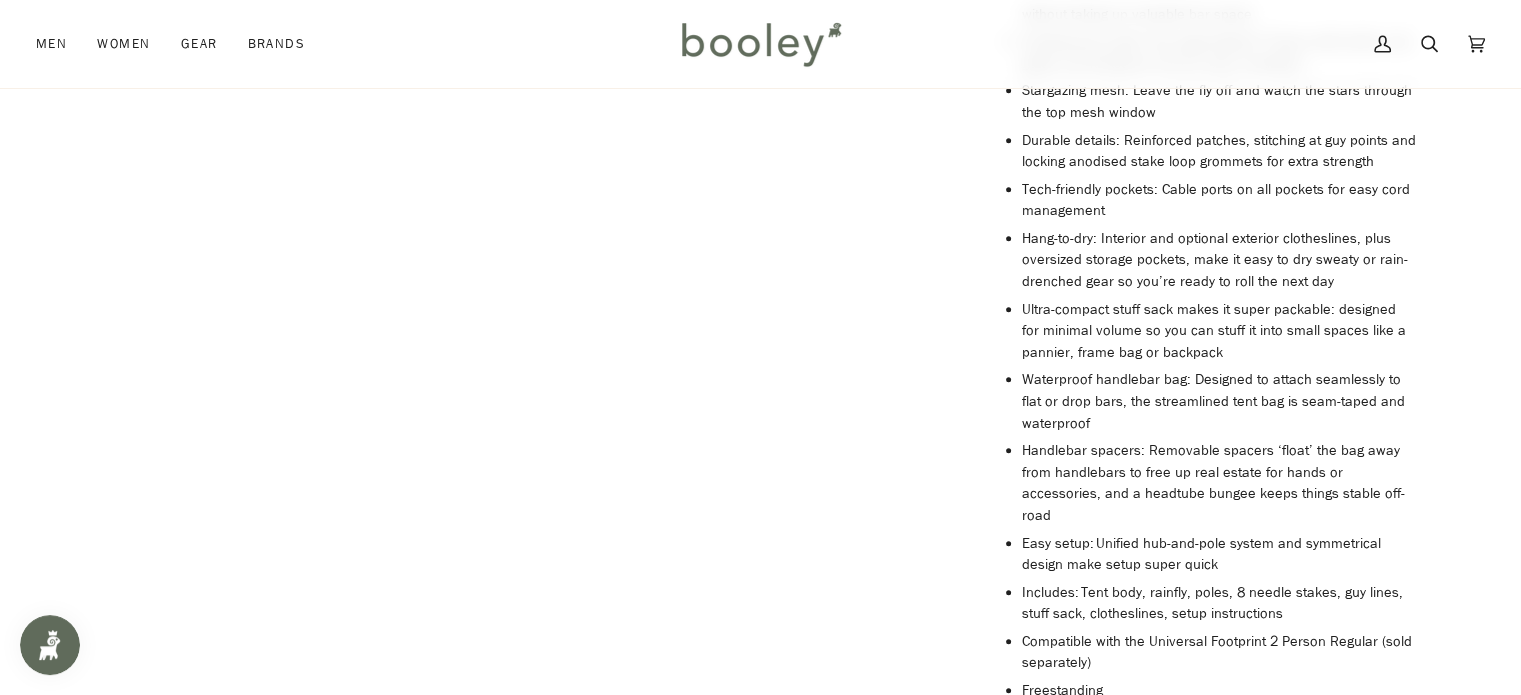 scroll, scrollTop: 1176, scrollLeft: 0, axis: vertical 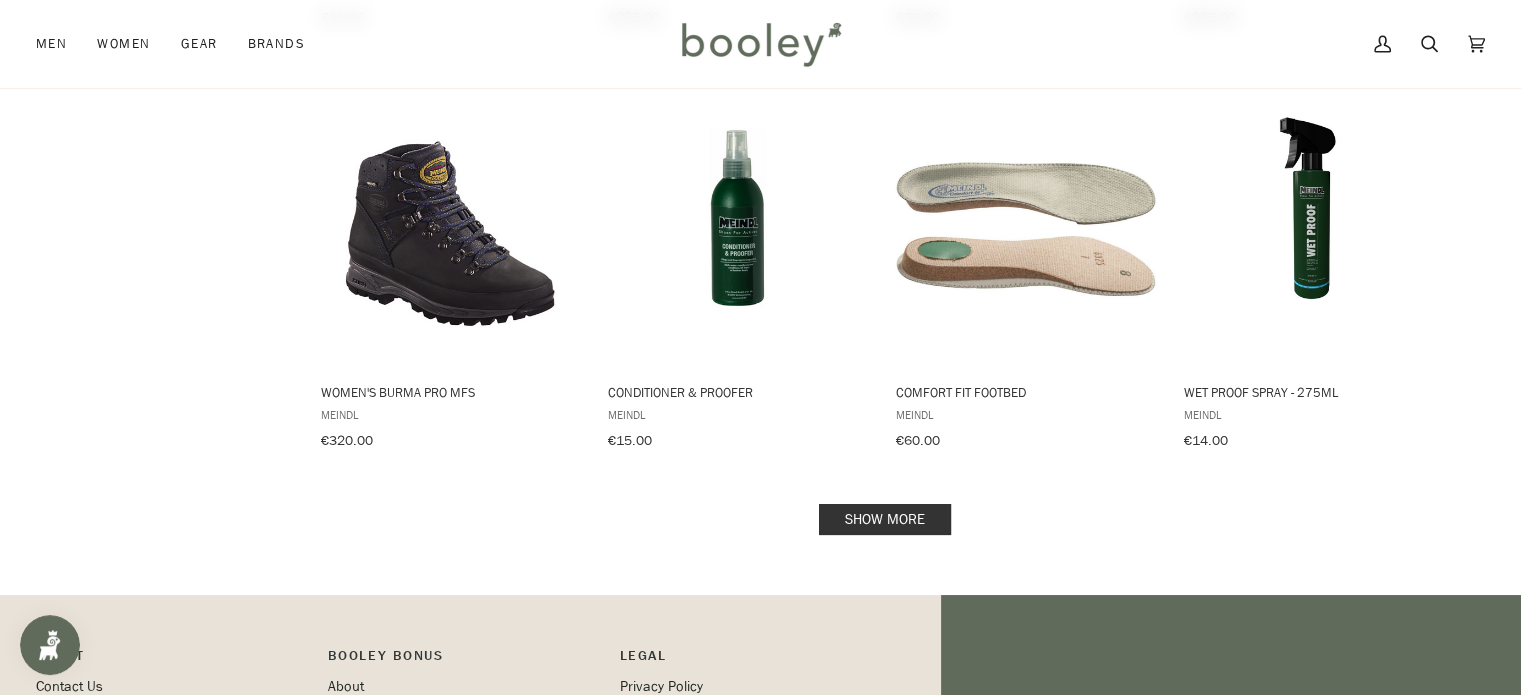 click on "Show more" at bounding box center [885, 519] 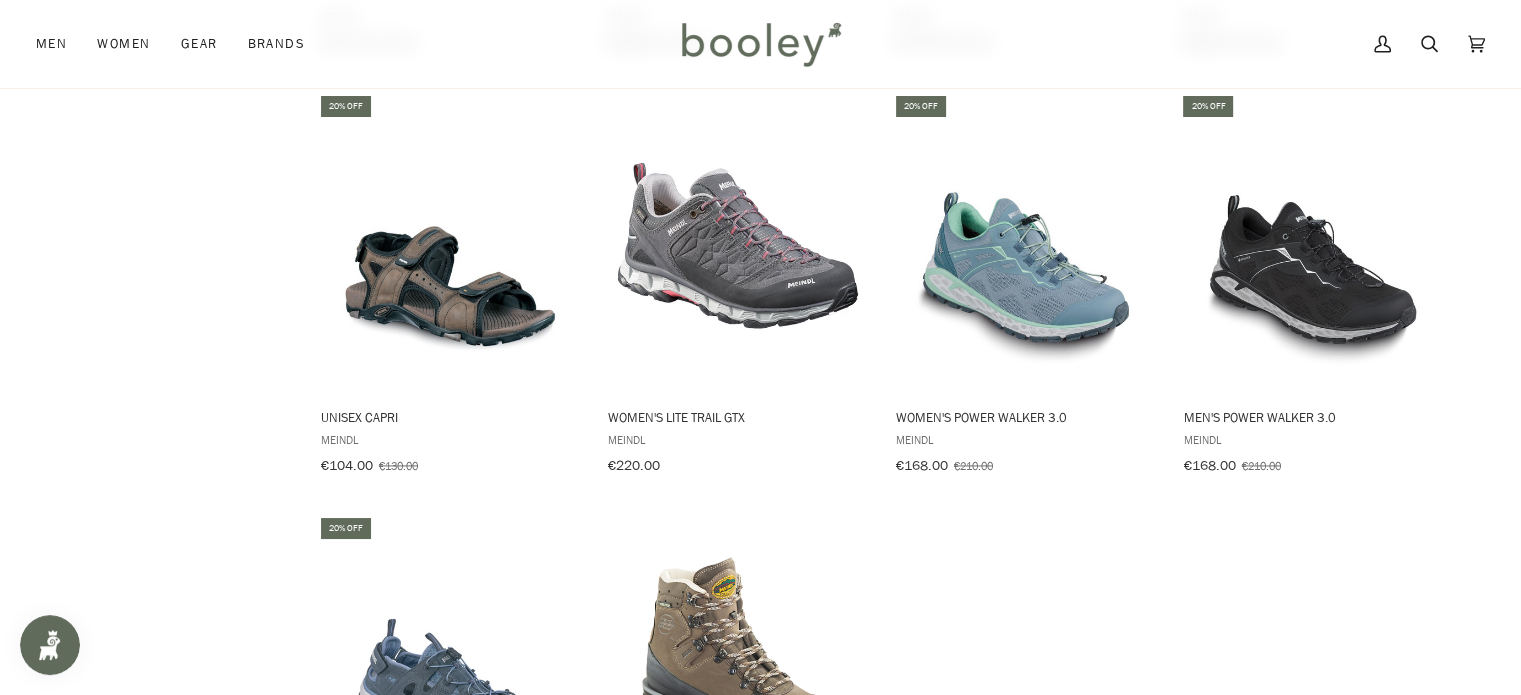 scroll, scrollTop: 2850, scrollLeft: 0, axis: vertical 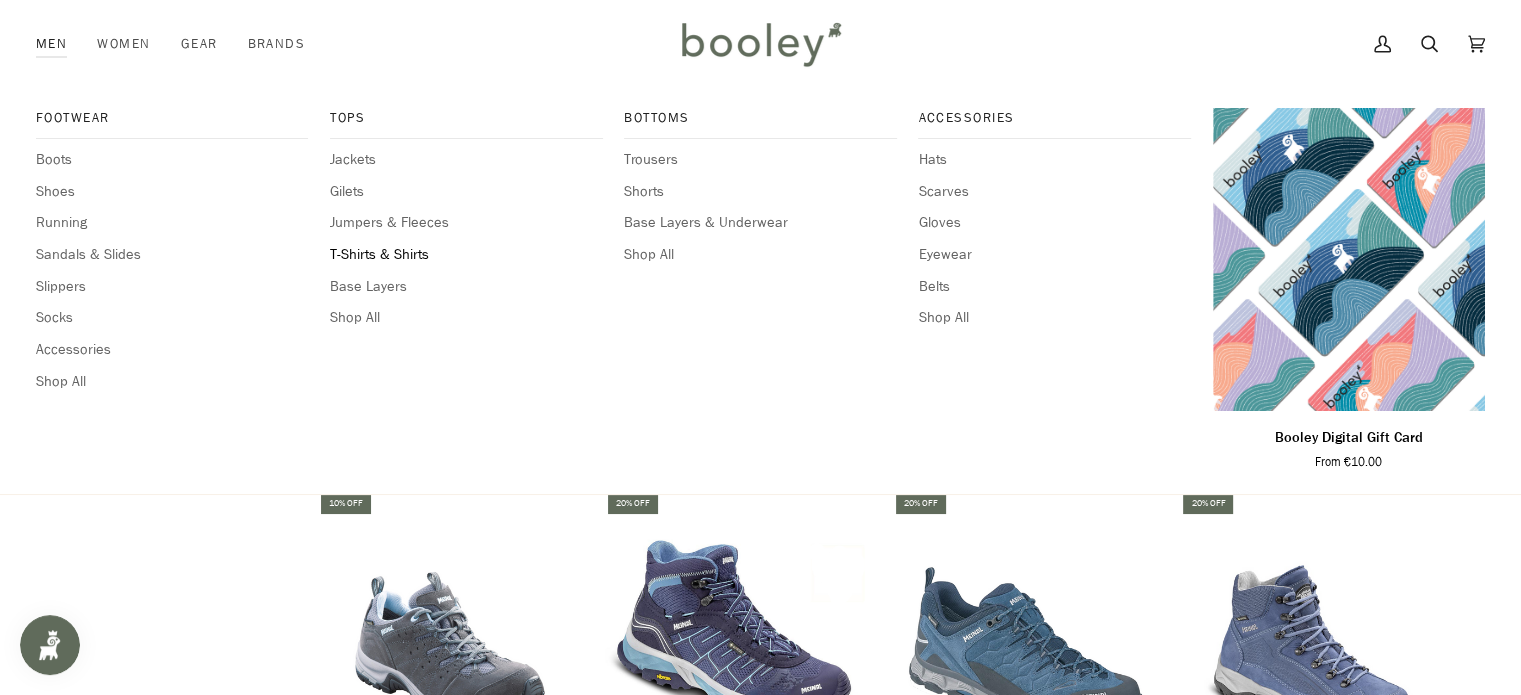 click on "T-Shirts & Shirts" at bounding box center (466, 255) 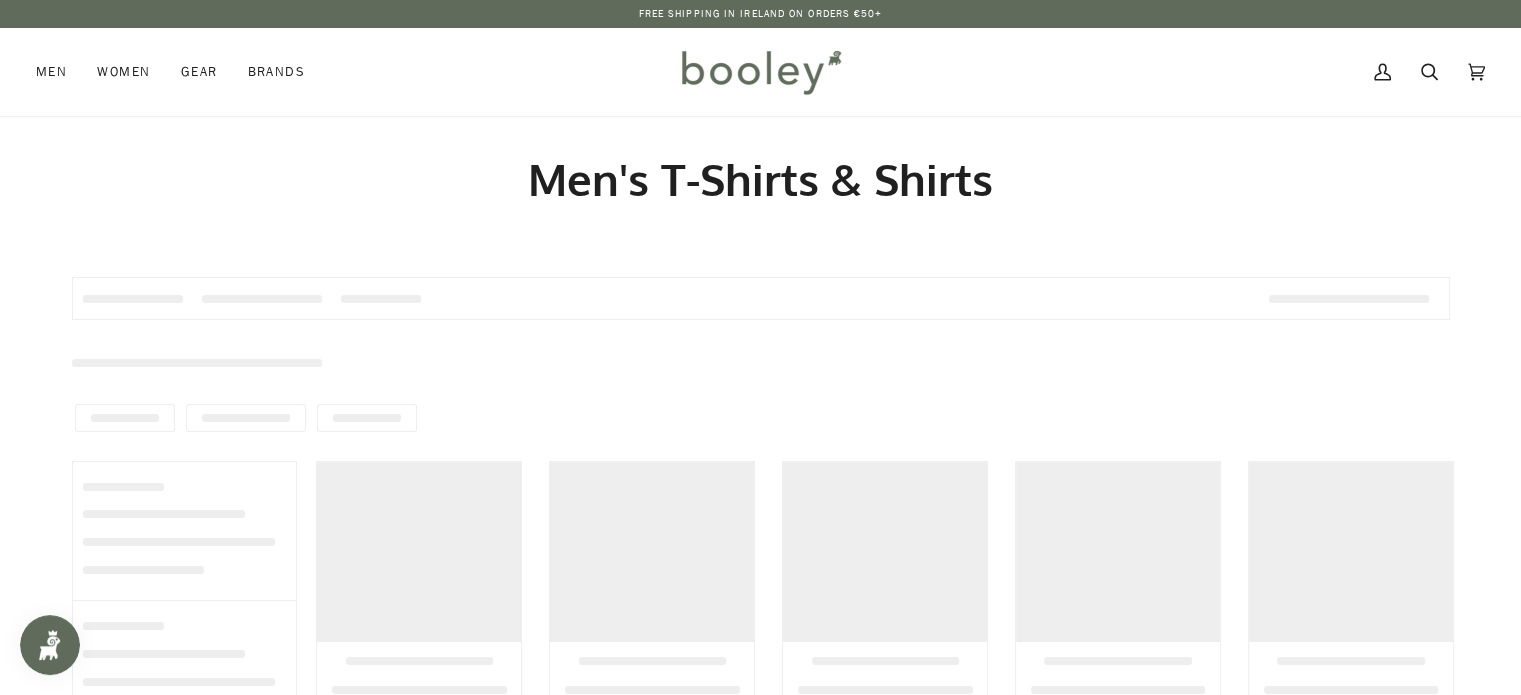 scroll, scrollTop: 0, scrollLeft: 0, axis: both 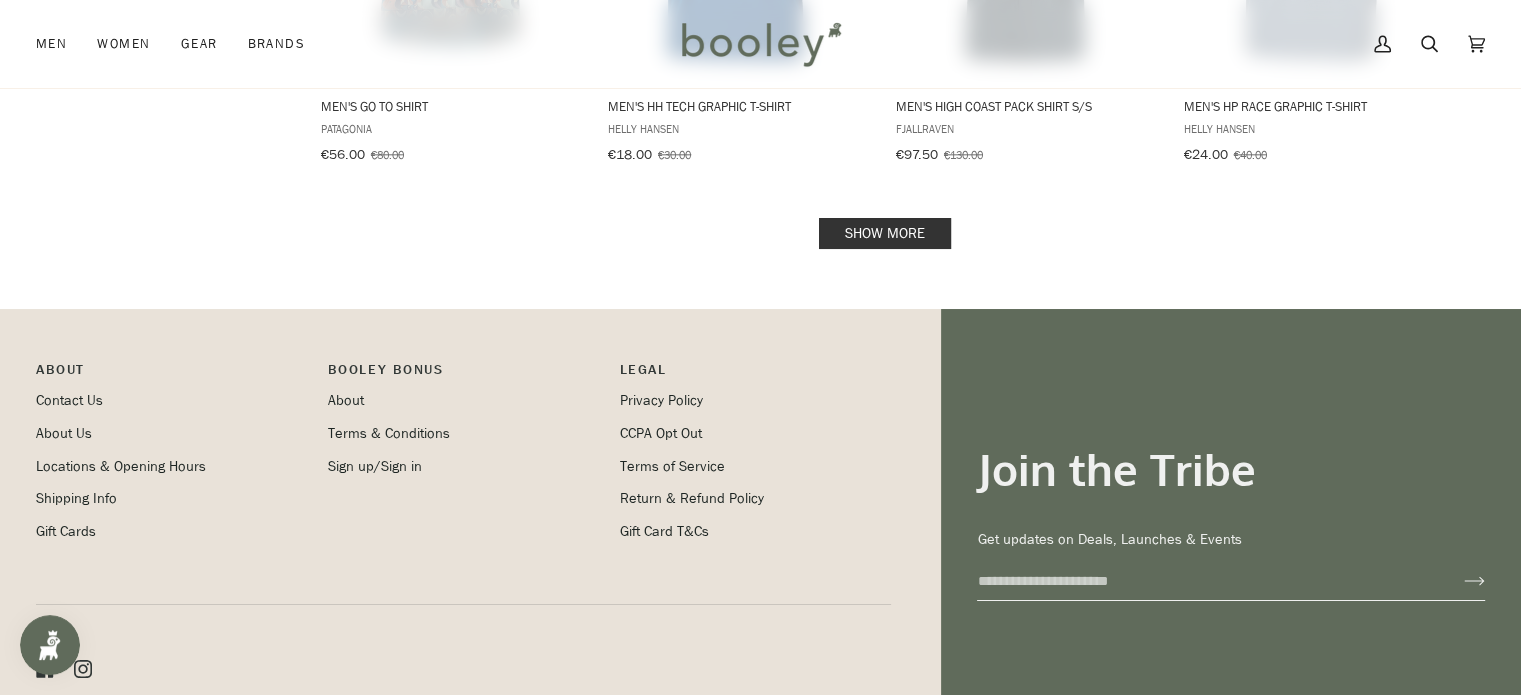 click on "Show more" at bounding box center [885, 233] 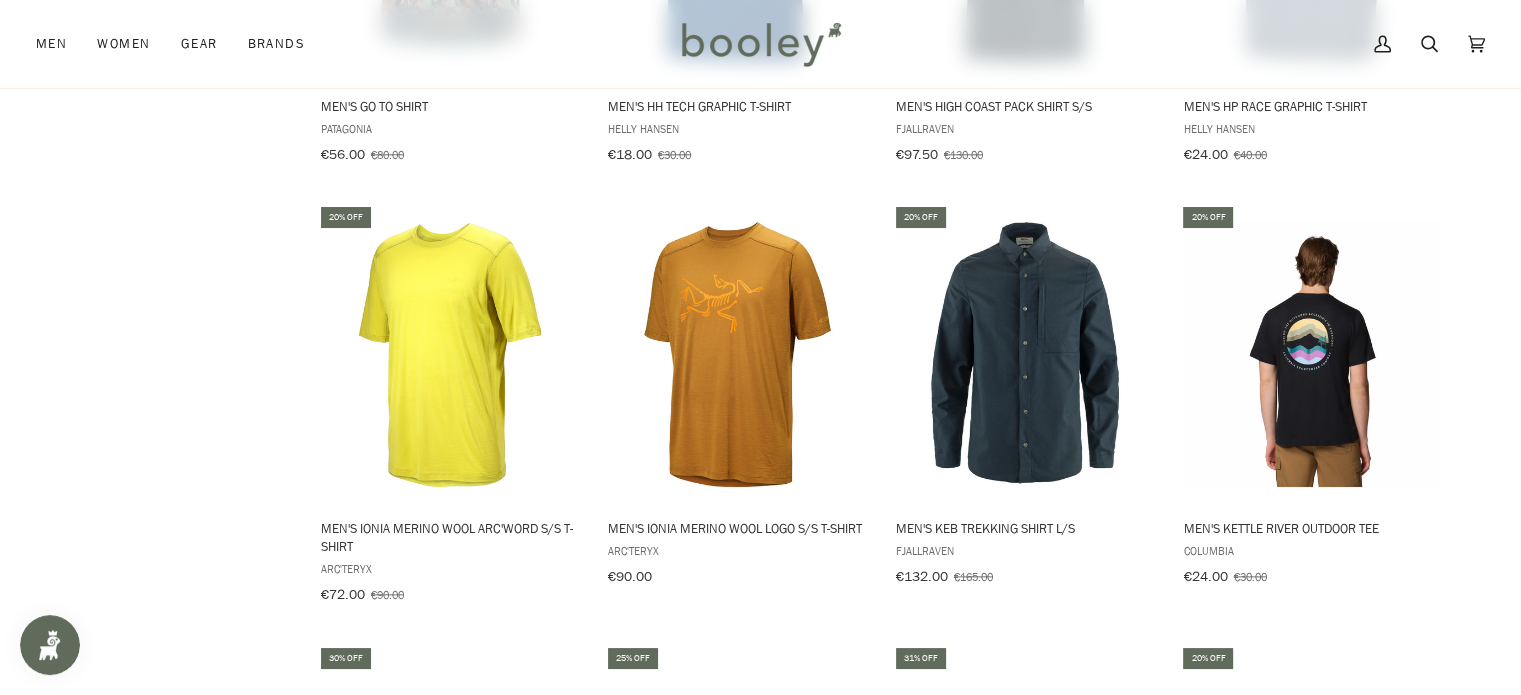 click on "Showing  51  results
Showing  51  results for "Men's T-Shirts & Shirts"
Products 51 Featured Featured Title: A-Z Title: Z-A Date: New to Old Date: Old to New Price: Low to High Price: High to Low Discount: High to Low Bestselling
Gender Men 51 Women 1 Category T-Shirts 39 Shirts 12 Size L M S XL XXL Brand Arc'teryx 2 Columbia 4 Fjallraven 8 Helly Hansen 11 Maier Sports 1 Patagonia 8 Rab 2 Sherpa Adventure Gear 10 The North Face 5 Colour Beige Black Blue Brown Green Grey Red White Yellow Price , € **  –  *** €18 €132 €18 €47 €75 €104 €132 Available At Athlone 19 Galway 46 30% off Men's Abisko Trail Shirt L/S  Fjallraven €105.00 €150.00 View product 20% off Men's Back Step Shirt  Patagonia €68.00 €85.00 View product Men's Bali Element Tee  Sherpa Adventure Gear €45.00 View product 30% off Men's Bali Polo Shirt  Sherpa Adventure Gear €42.00  Rab" at bounding box center [760, 207] 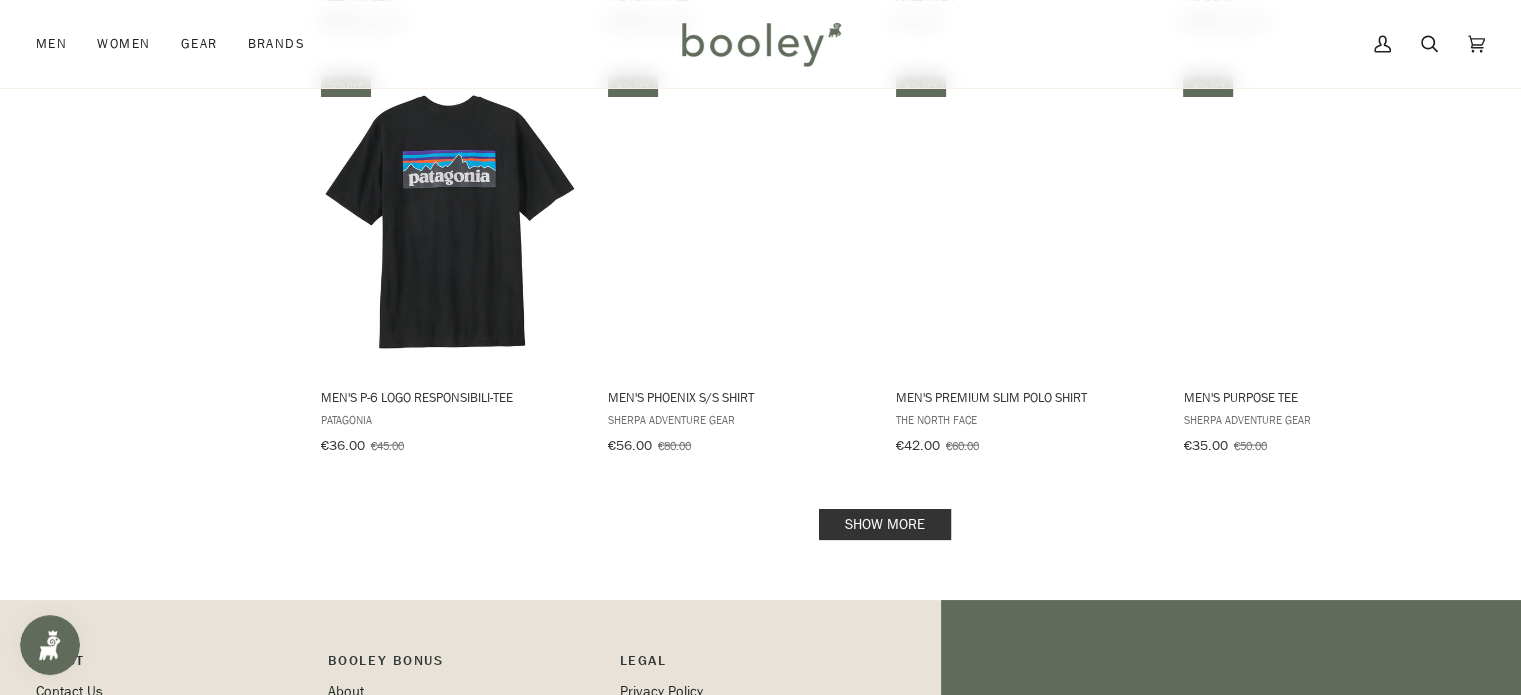 scroll, scrollTop: 4225, scrollLeft: 0, axis: vertical 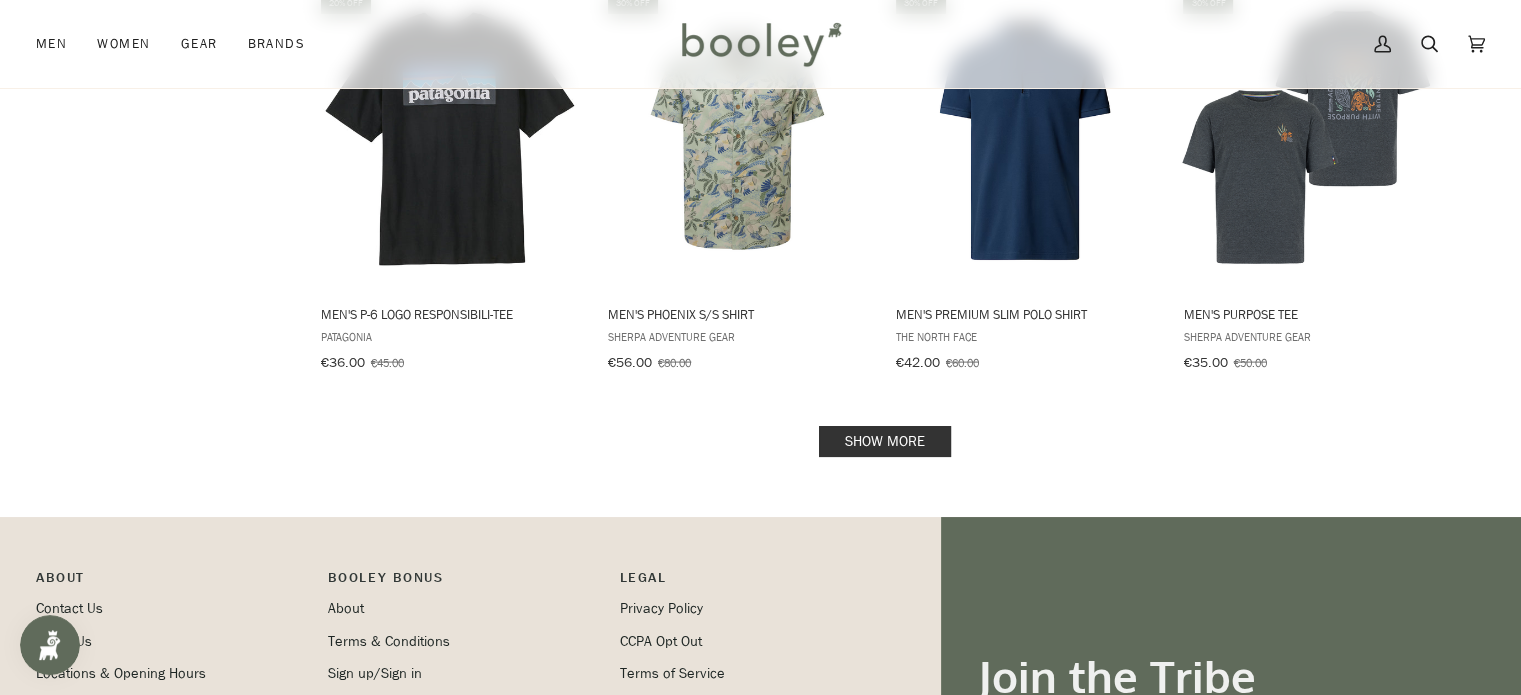 click on "Show more" at bounding box center [885, 441] 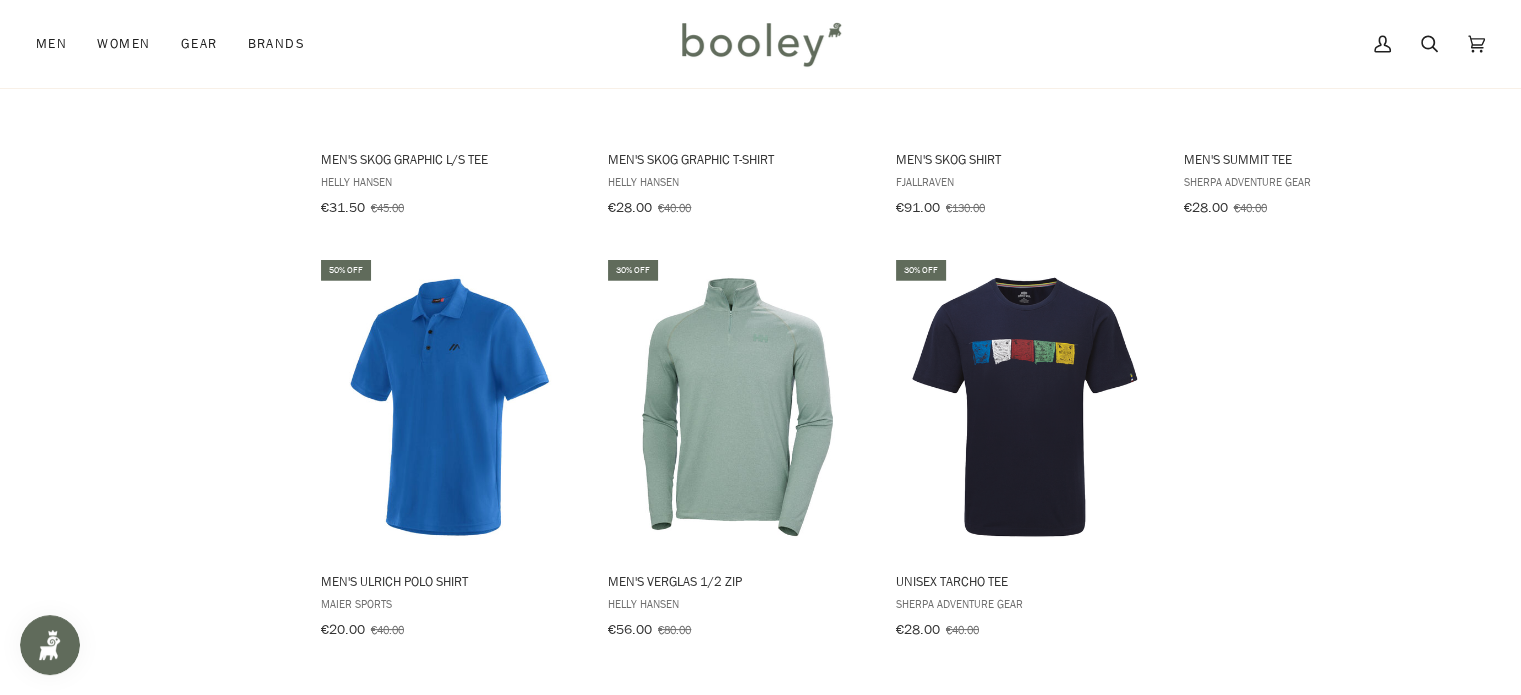 scroll, scrollTop: 5287, scrollLeft: 0, axis: vertical 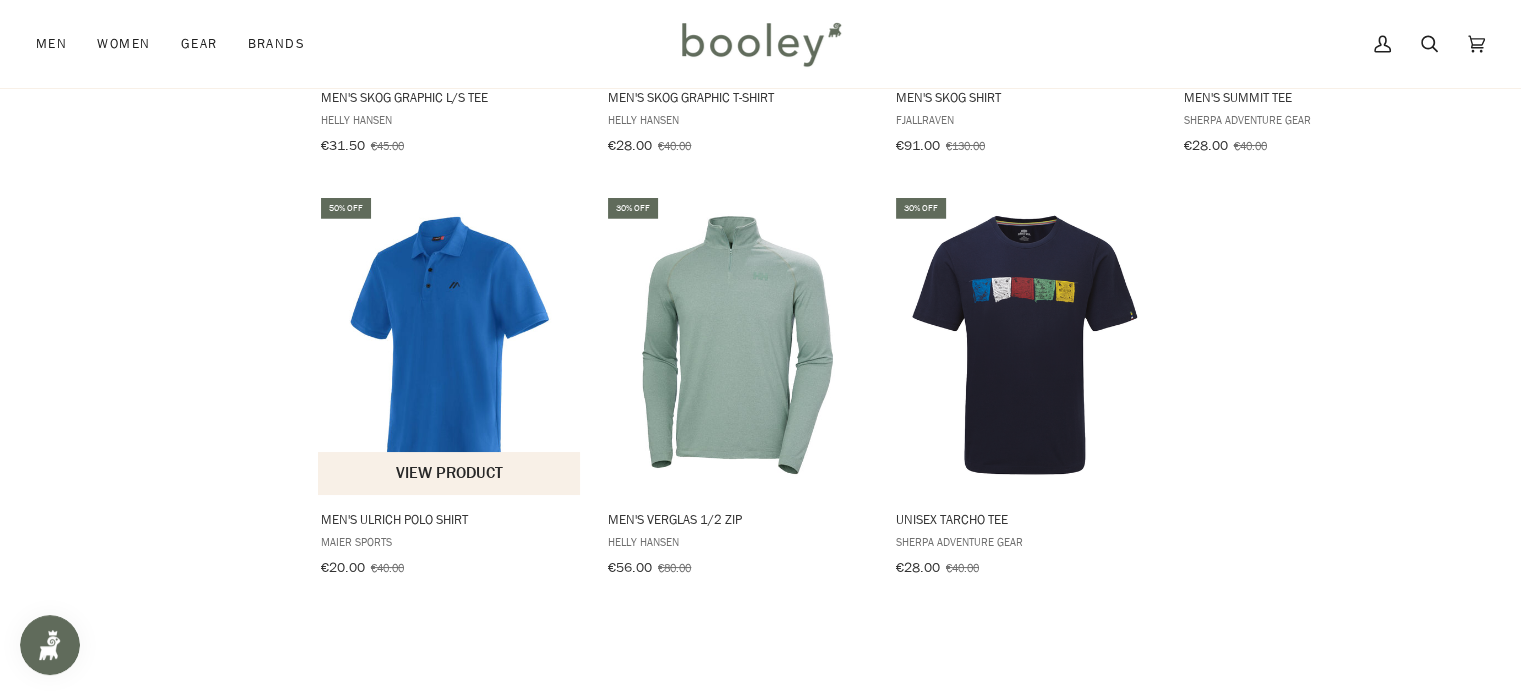 click at bounding box center [450, 345] 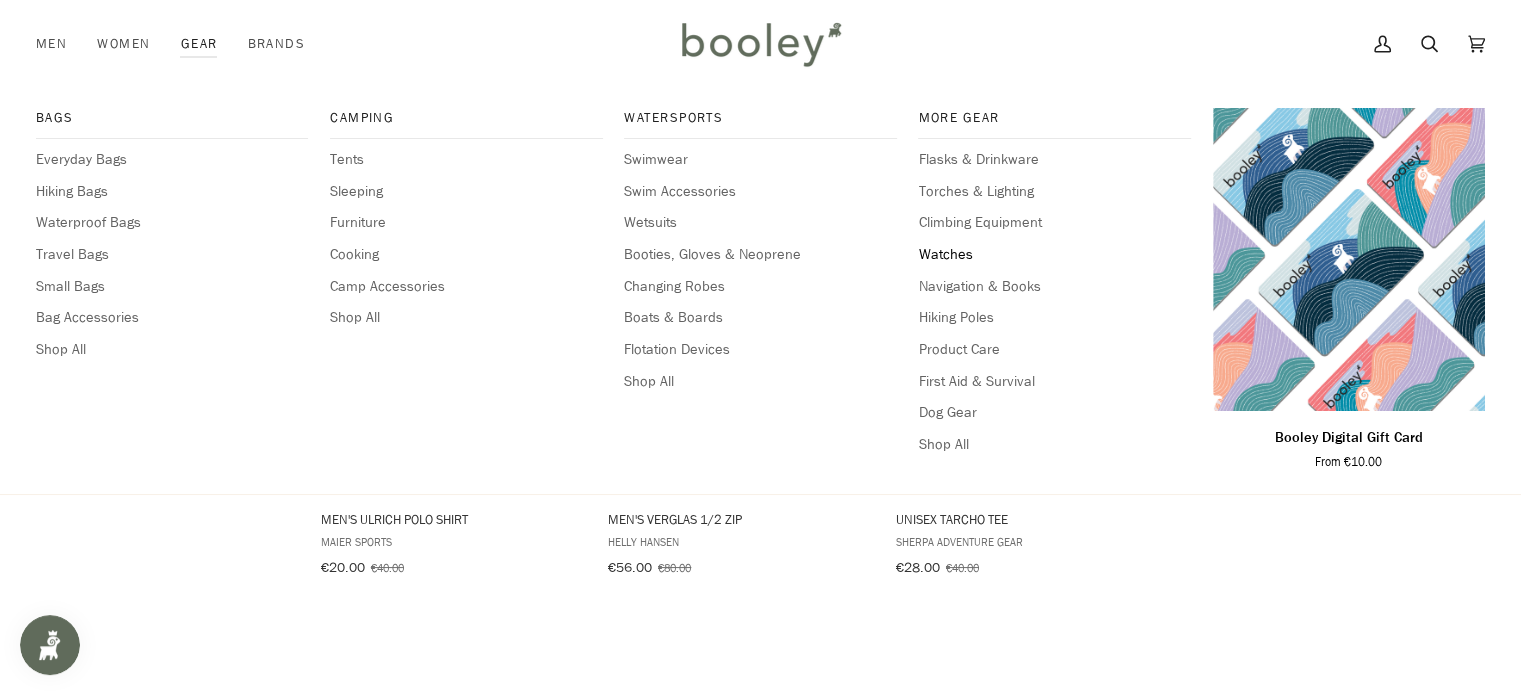 click on "Watches" at bounding box center (1054, 255) 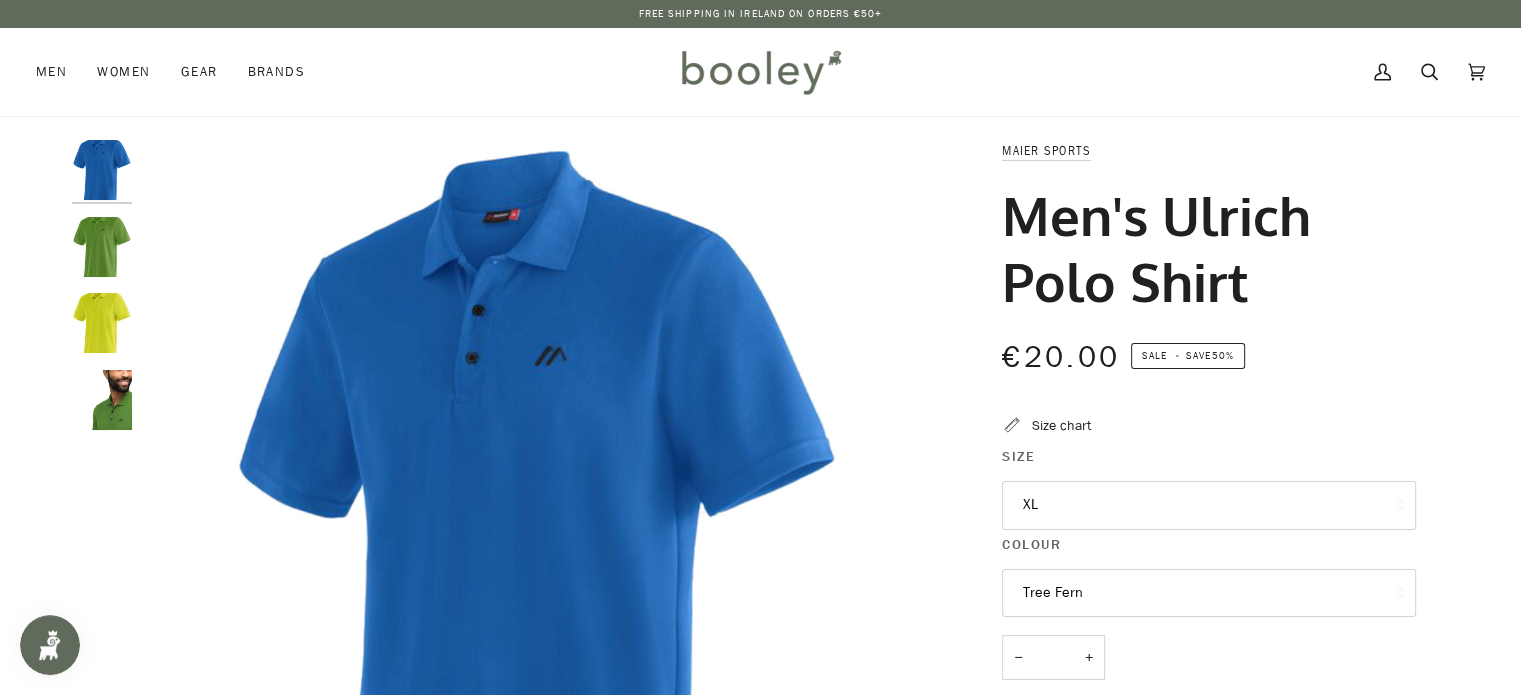 scroll, scrollTop: 0, scrollLeft: 0, axis: both 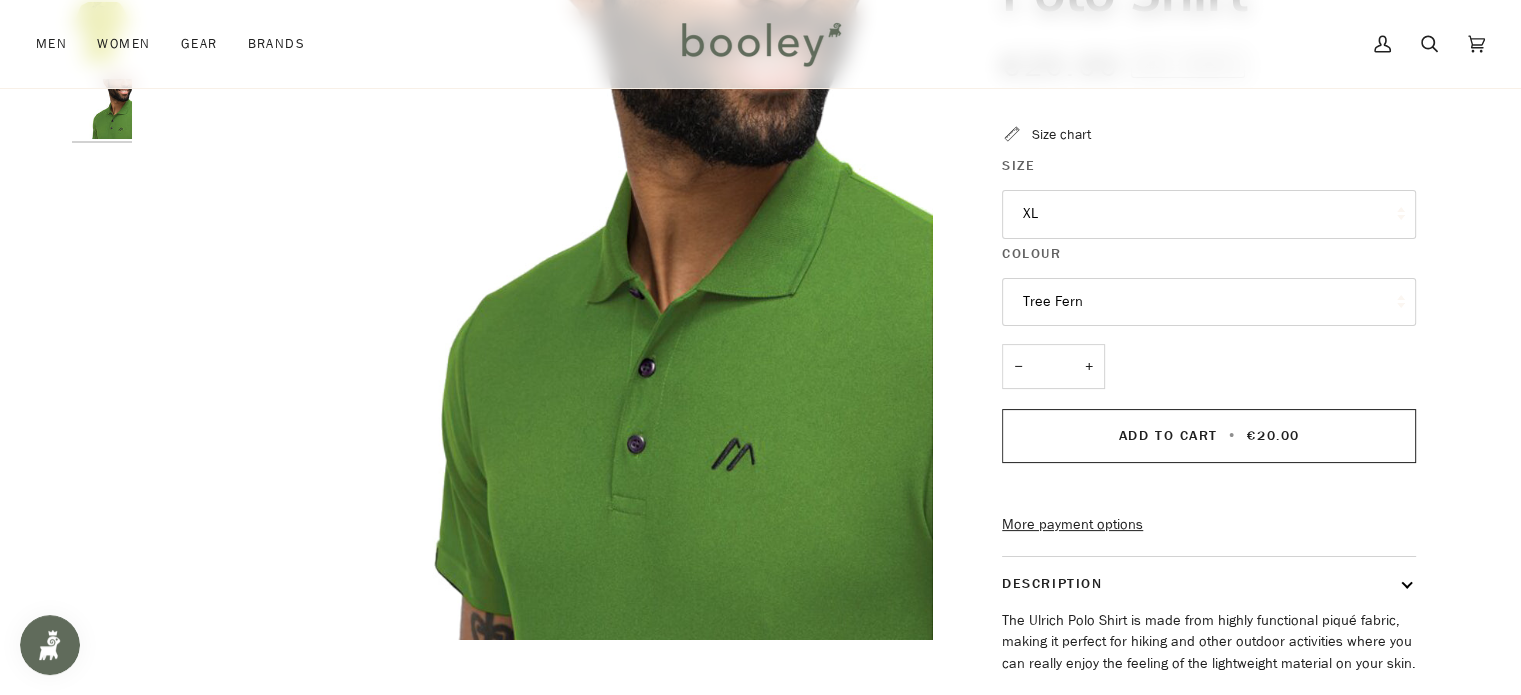 click on "Size chart" at bounding box center (1061, 134) 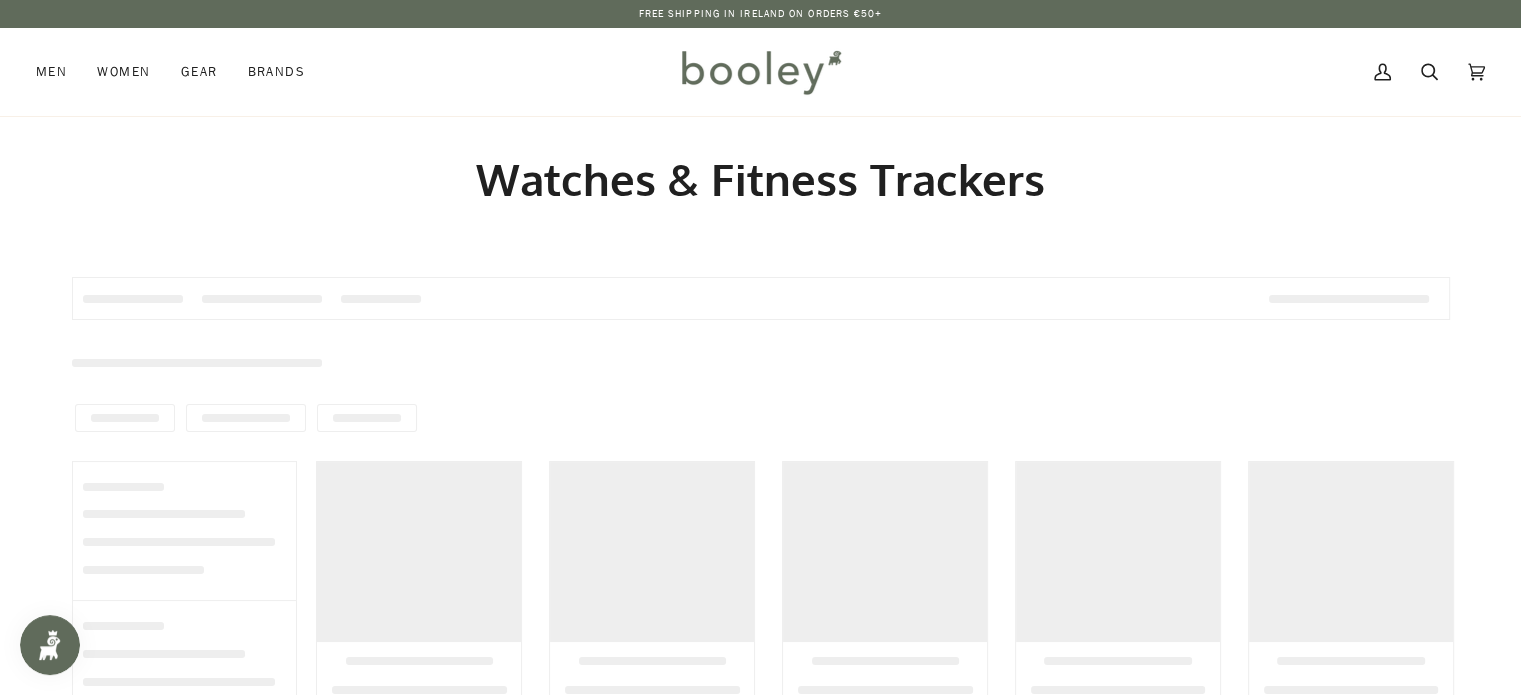 scroll, scrollTop: 0, scrollLeft: 0, axis: both 